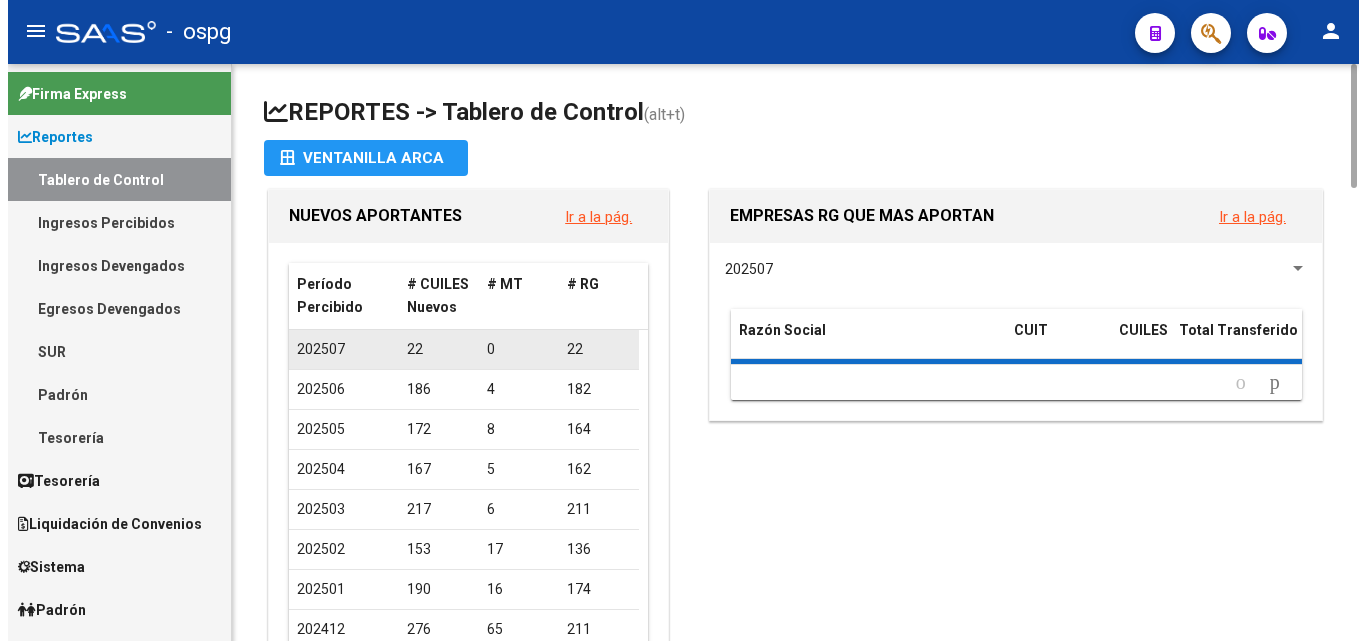 scroll, scrollTop: 0, scrollLeft: 0, axis: both 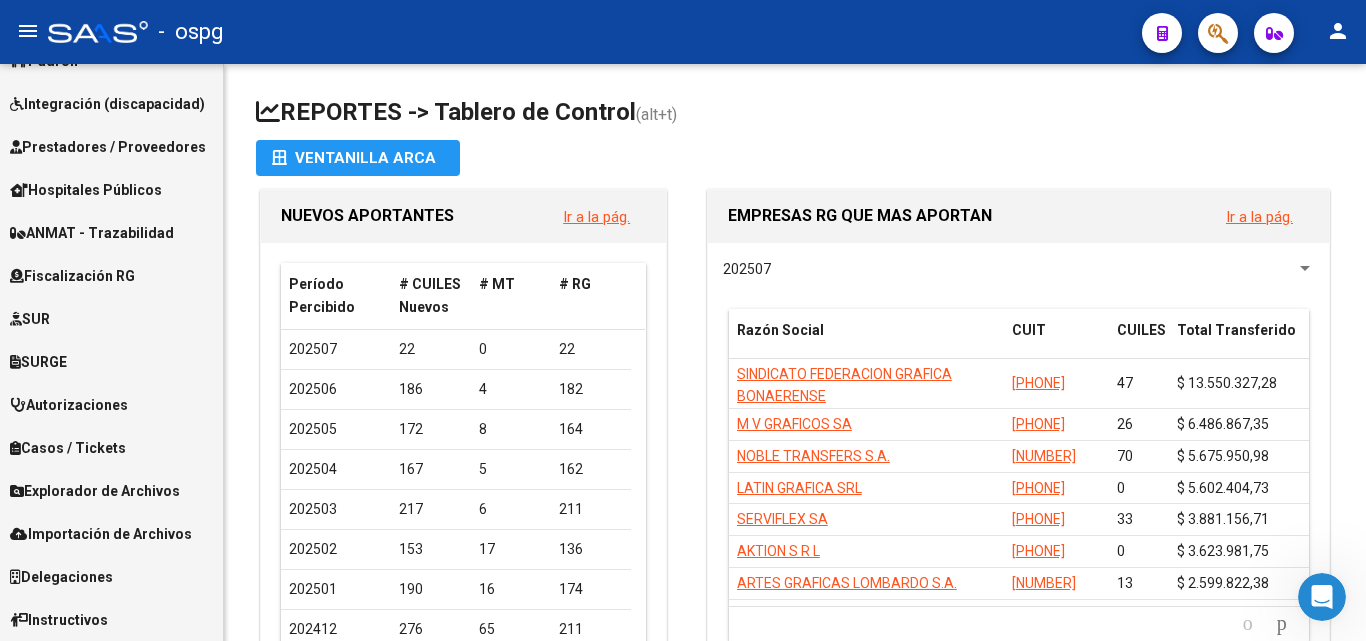 click on "menu" 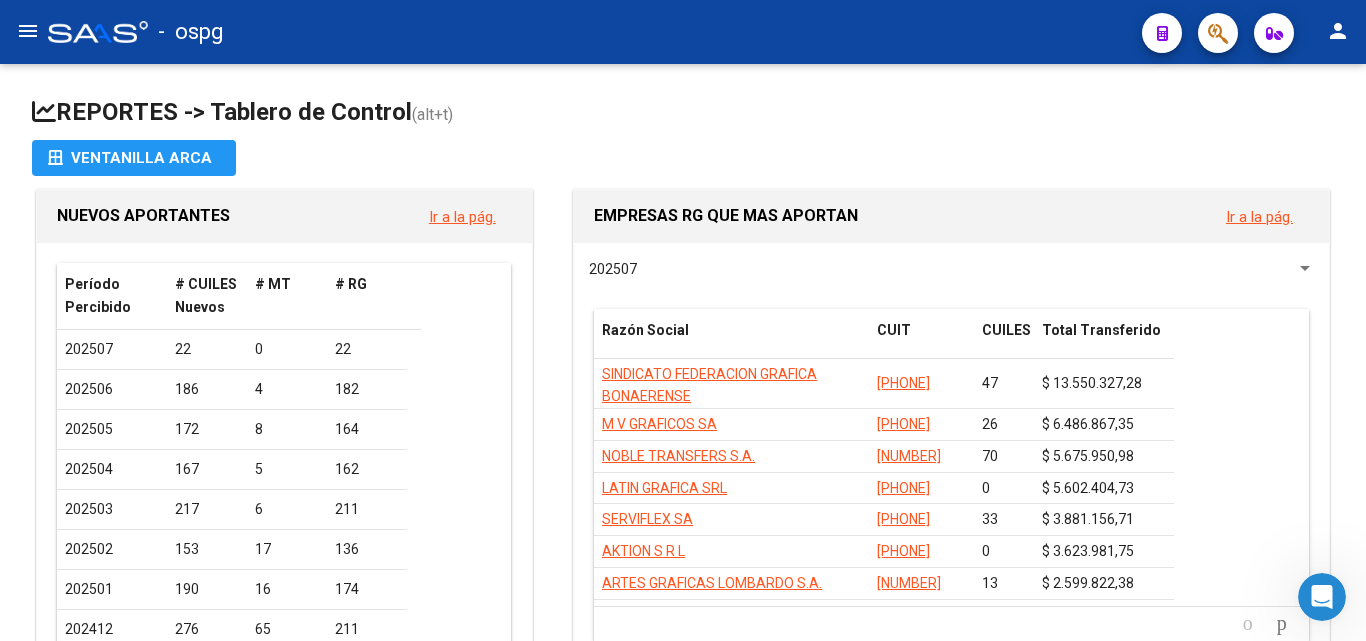 click on "menu" 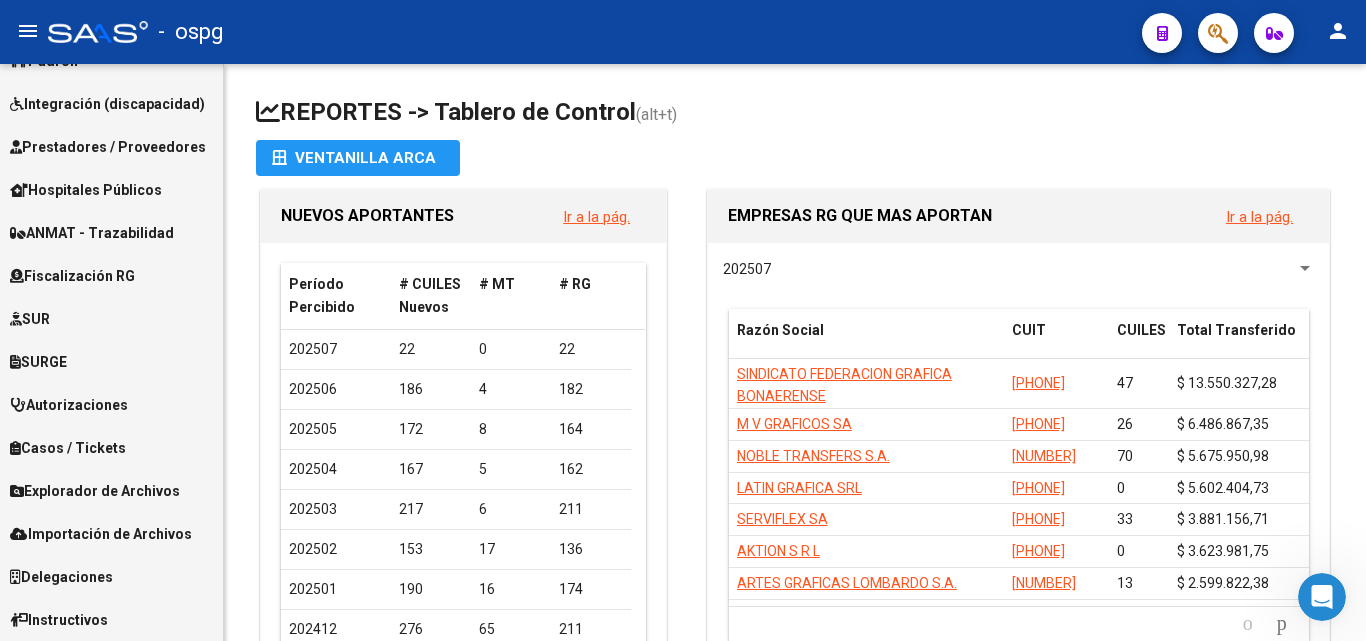 click on "Hospitales Públicos" at bounding box center [86, 190] 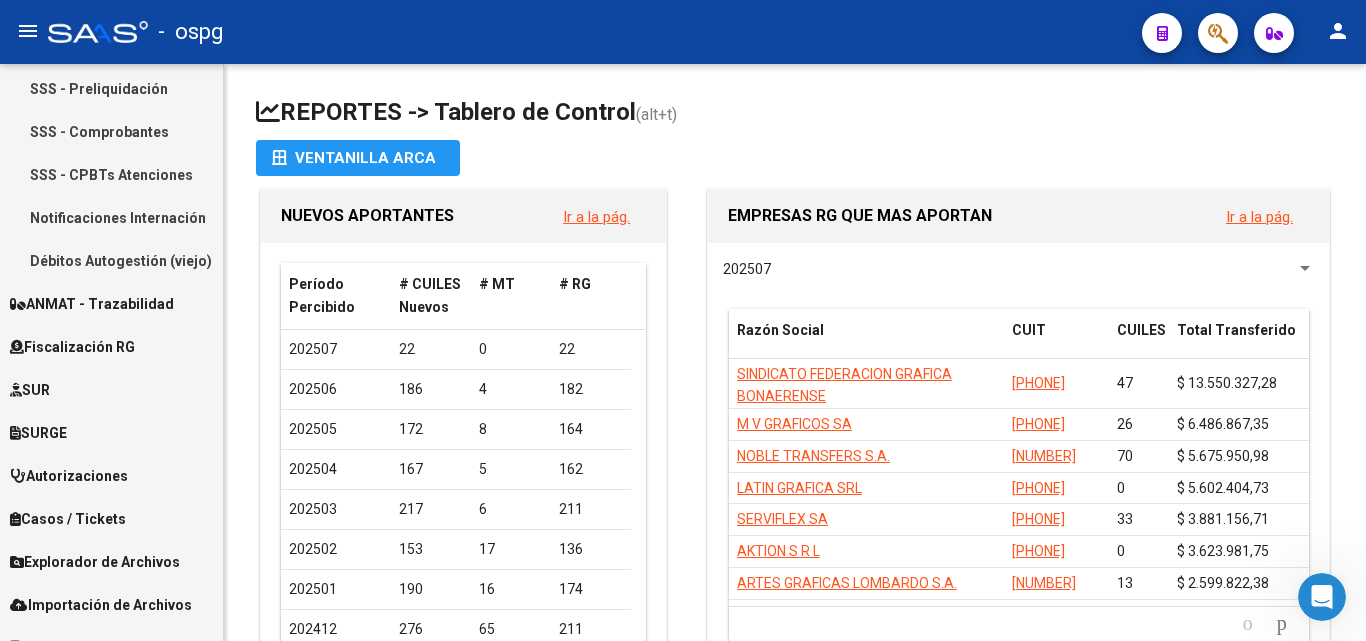 scroll, scrollTop: 448, scrollLeft: 0, axis: vertical 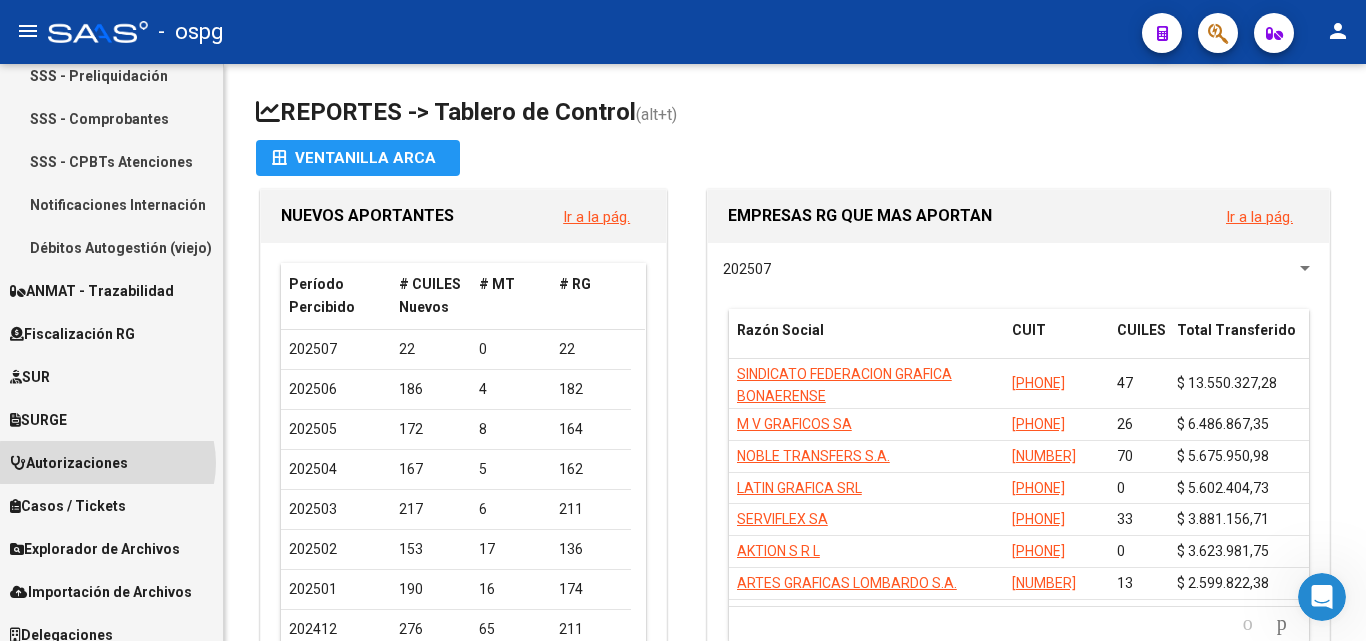 click on "Autorizaciones" at bounding box center [69, 463] 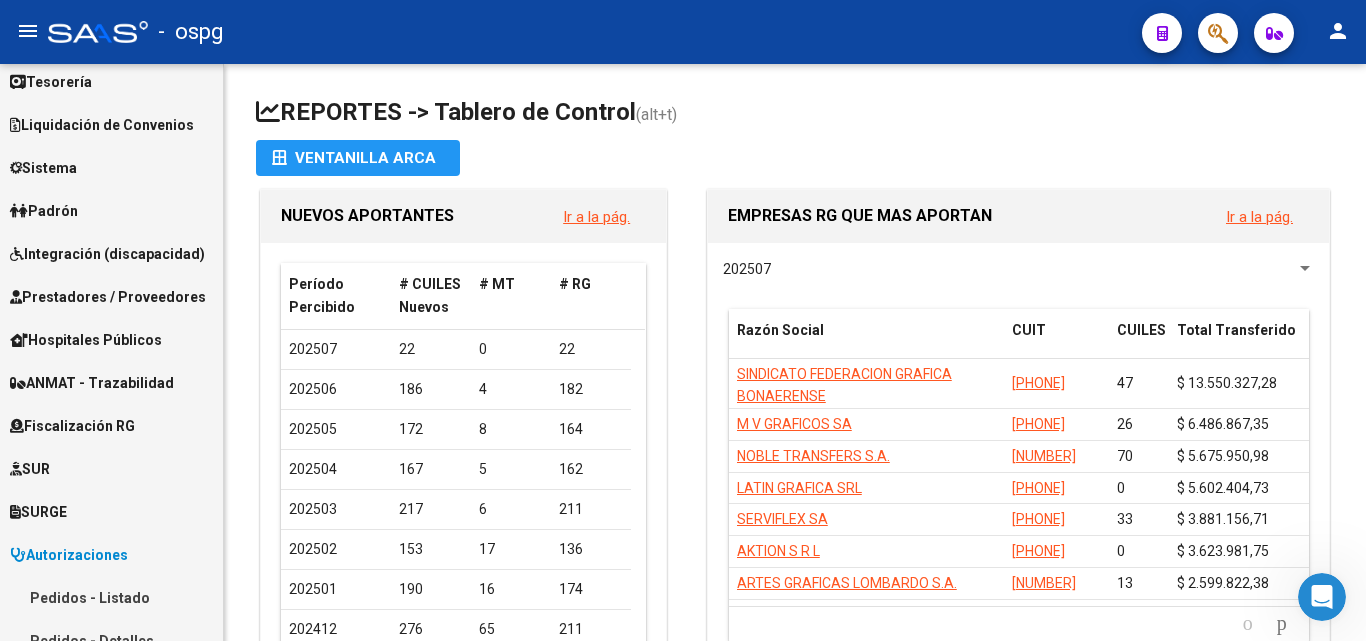 scroll, scrollTop: 0, scrollLeft: 0, axis: both 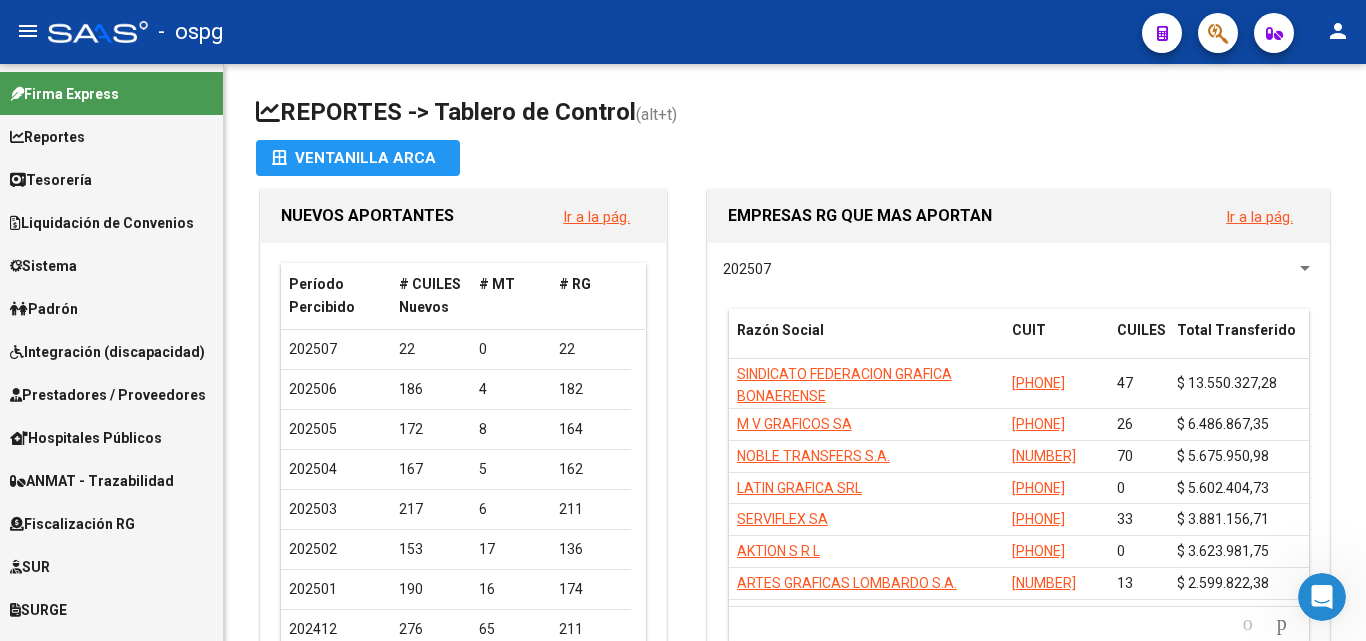 click on "Padrón" at bounding box center [111, 308] 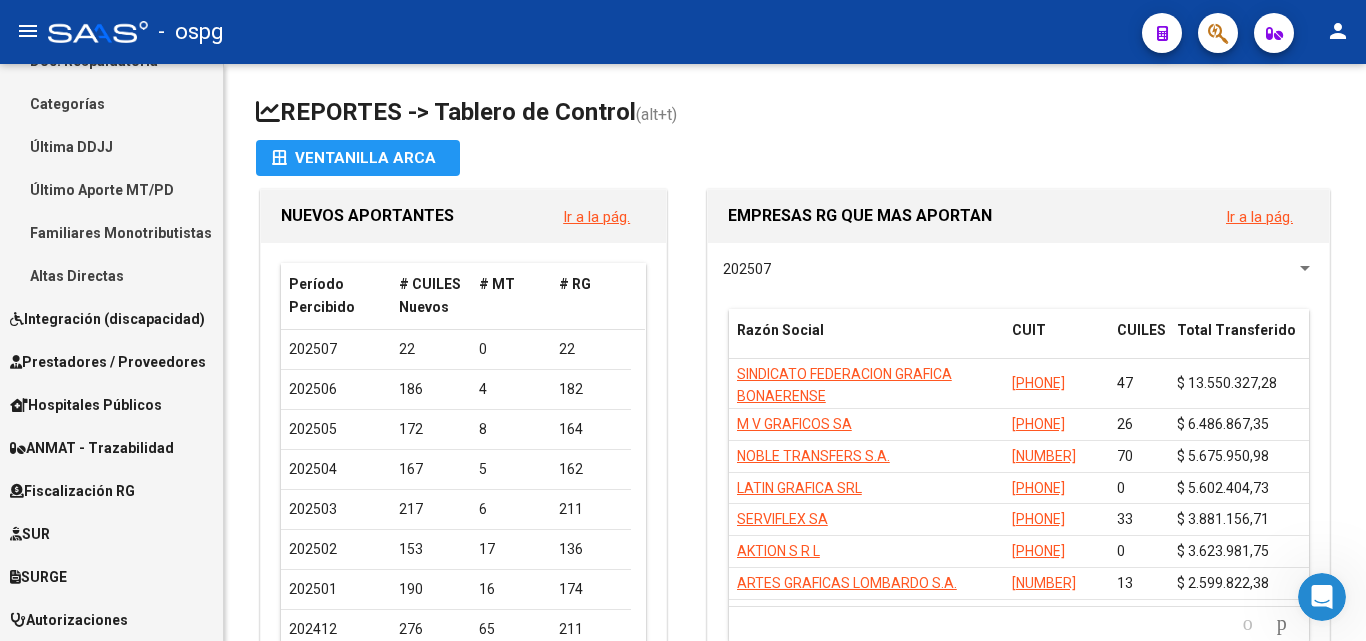 scroll, scrollTop: 600, scrollLeft: 0, axis: vertical 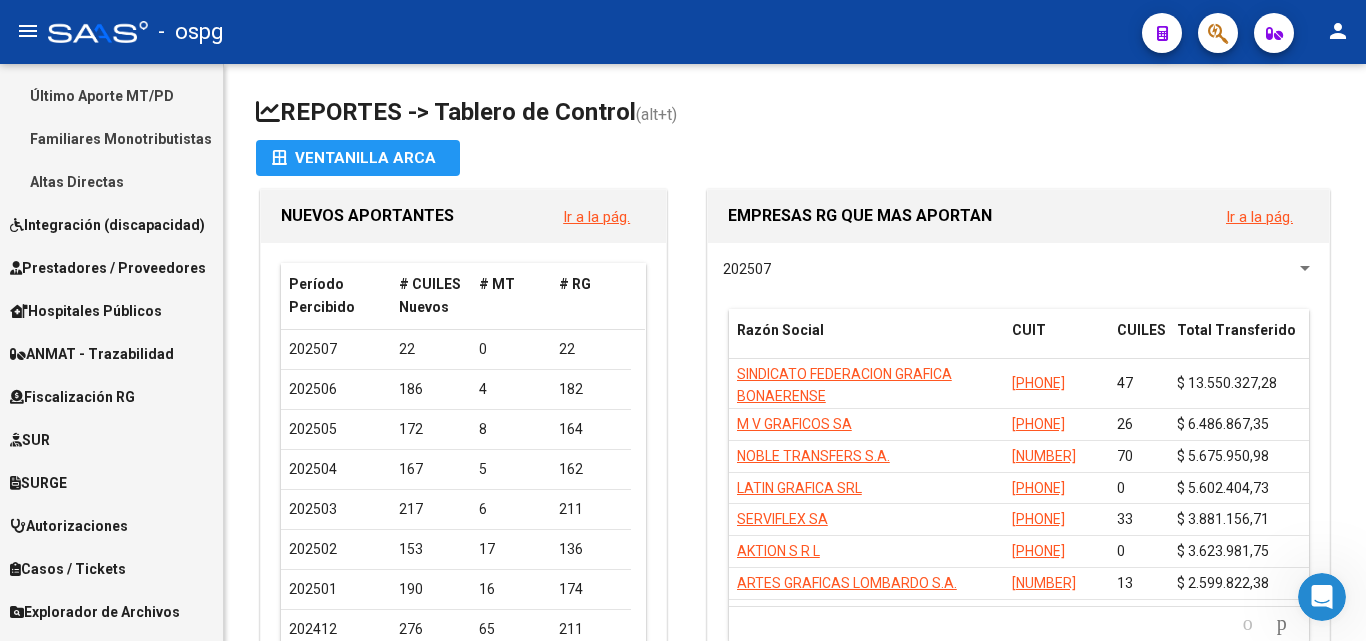 click on "Prestadores / Proveedores" at bounding box center (108, 268) 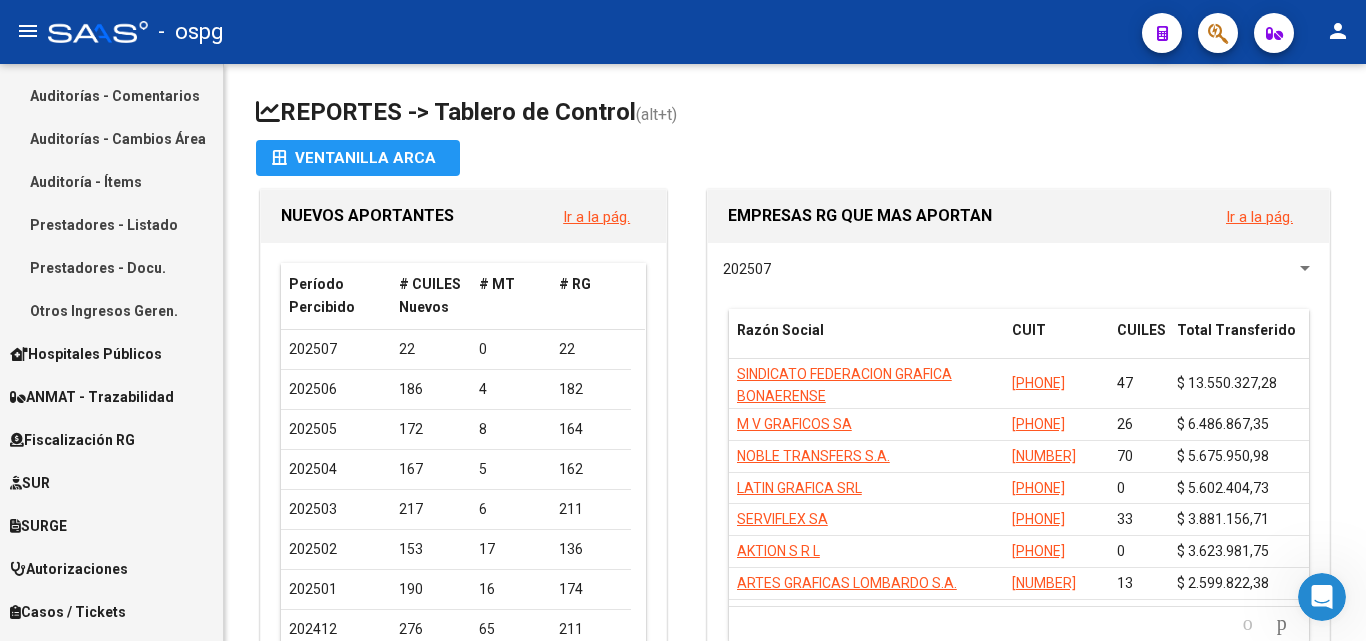 scroll, scrollTop: 300, scrollLeft: 0, axis: vertical 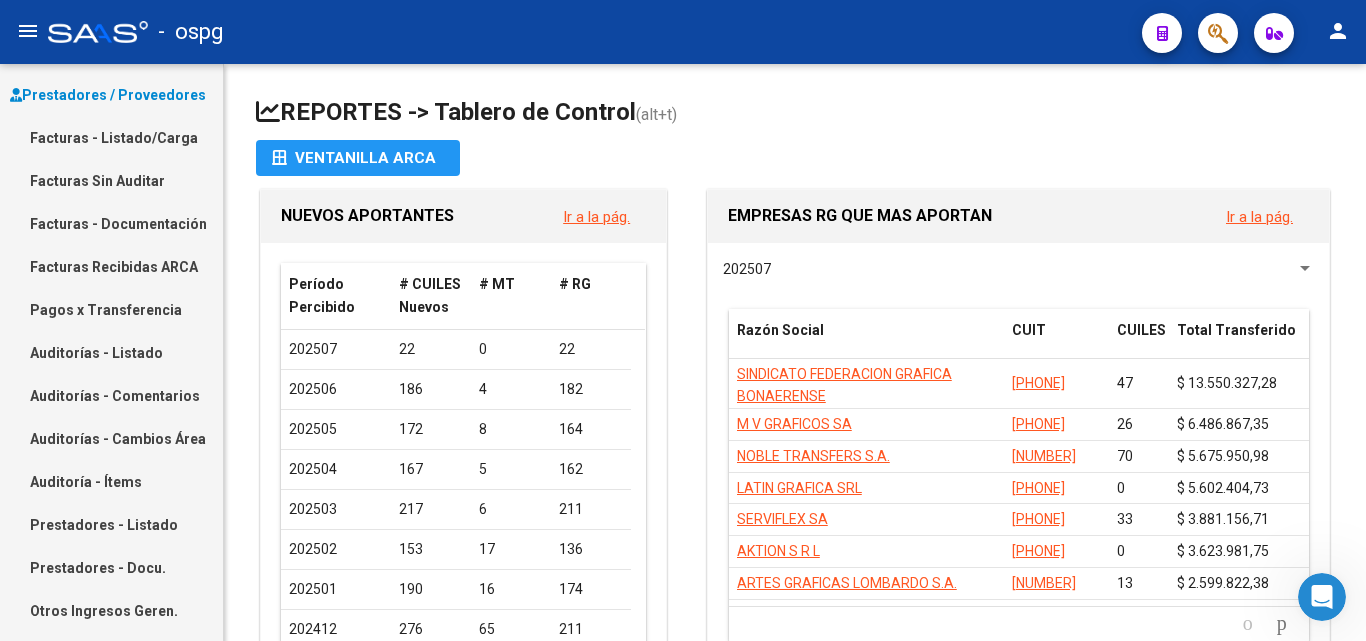 click on "Facturas Sin Auditar" at bounding box center [111, 180] 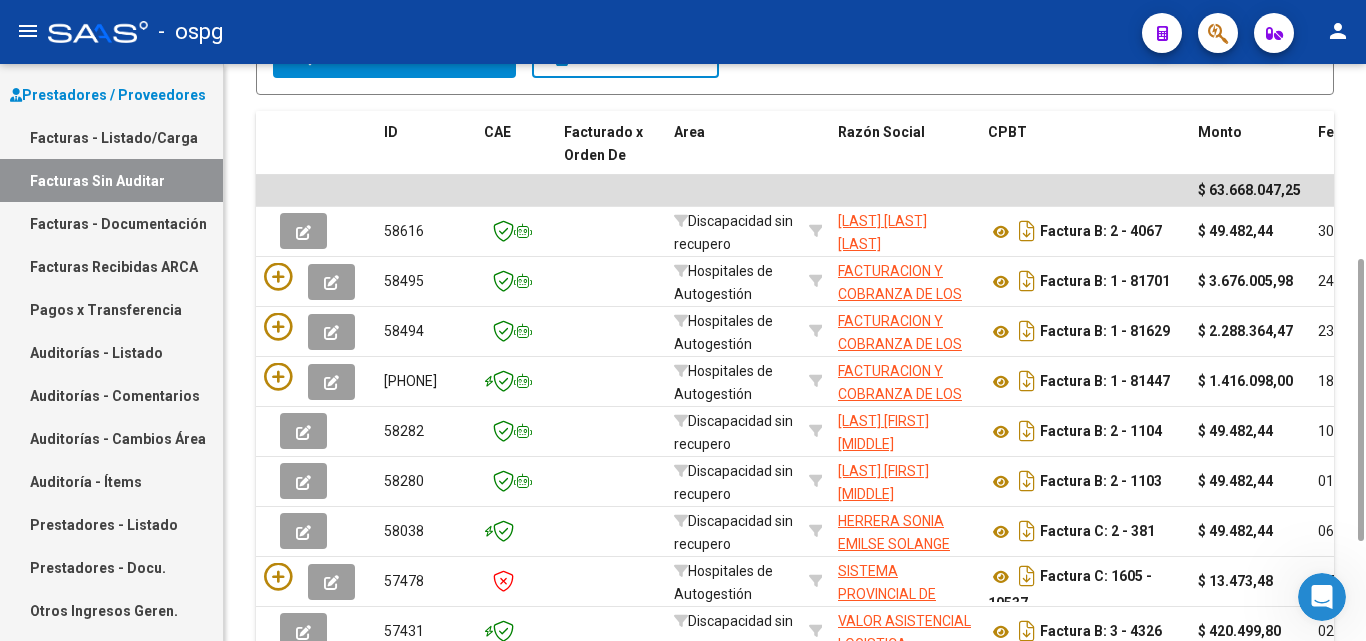 scroll, scrollTop: 0, scrollLeft: 0, axis: both 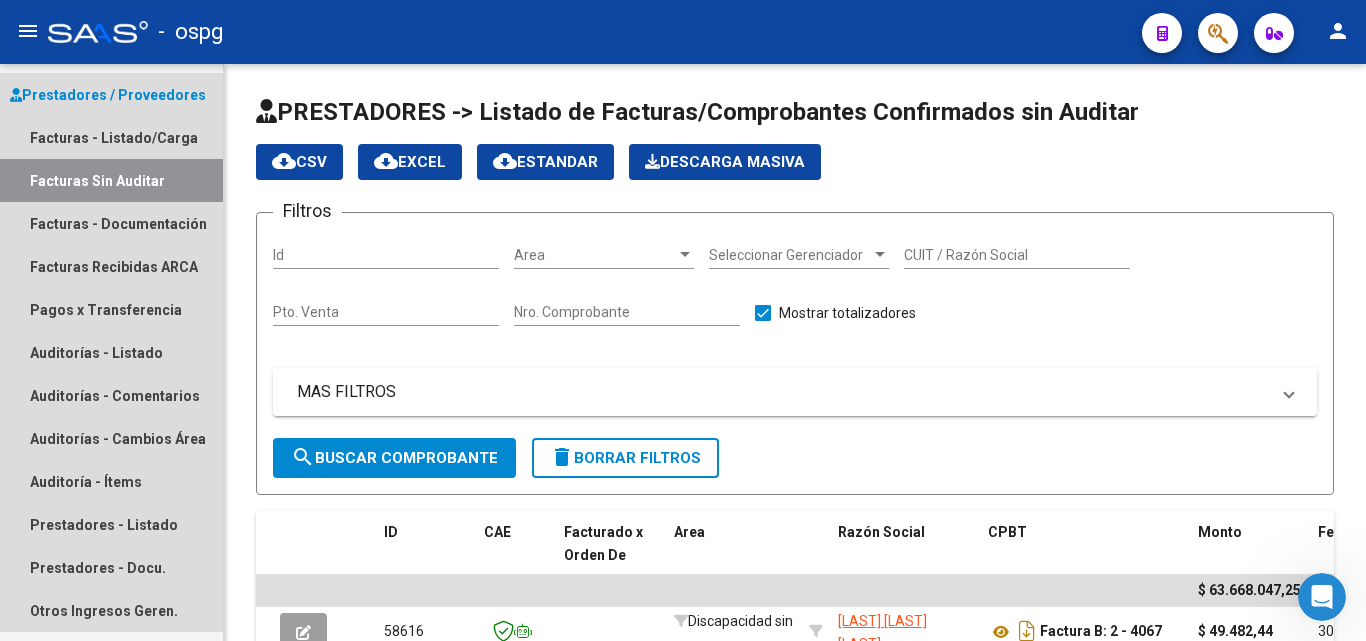 click on "Facturas - Documentación" at bounding box center [111, 223] 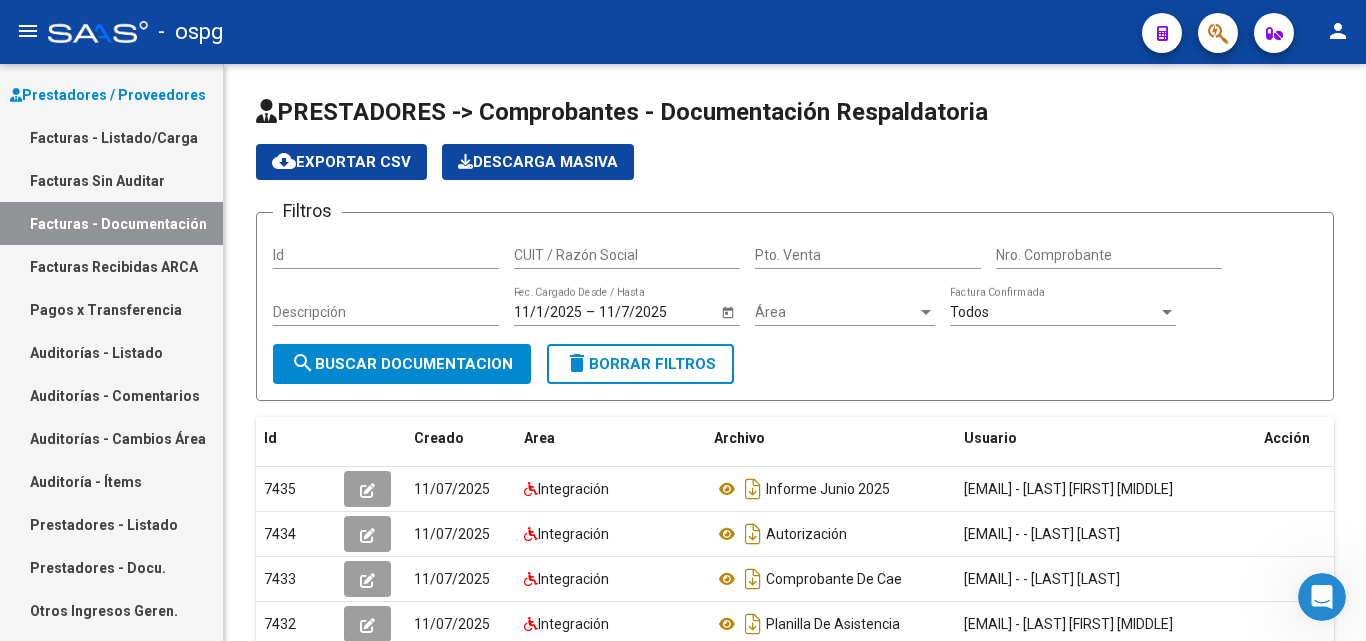 click on "Facturas Sin Auditar" at bounding box center (111, 180) 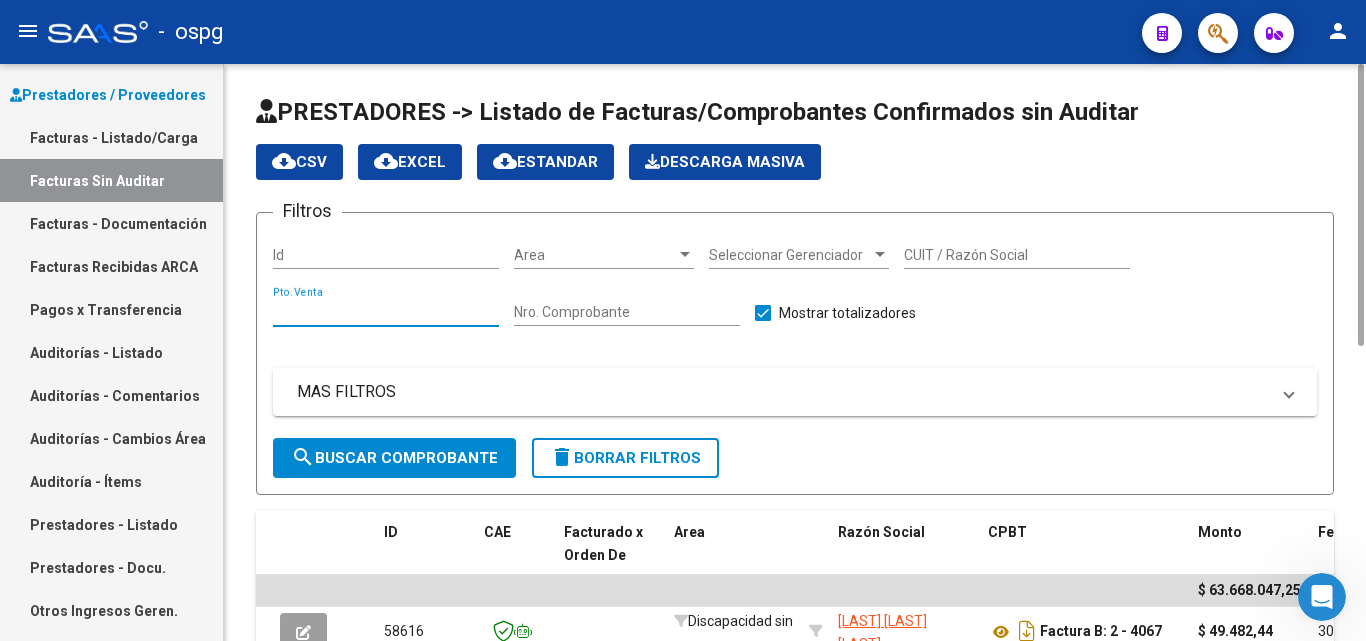 click on "Pto. Venta" at bounding box center (386, 312) 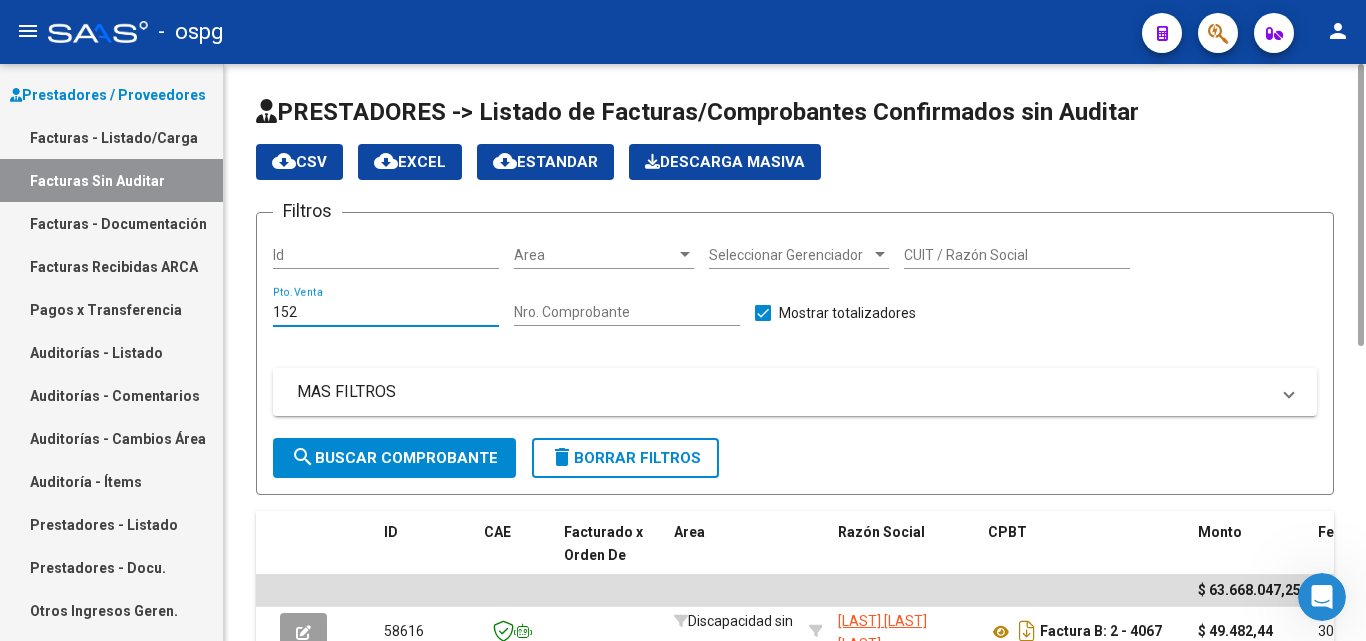 scroll, scrollTop: 200, scrollLeft: 0, axis: vertical 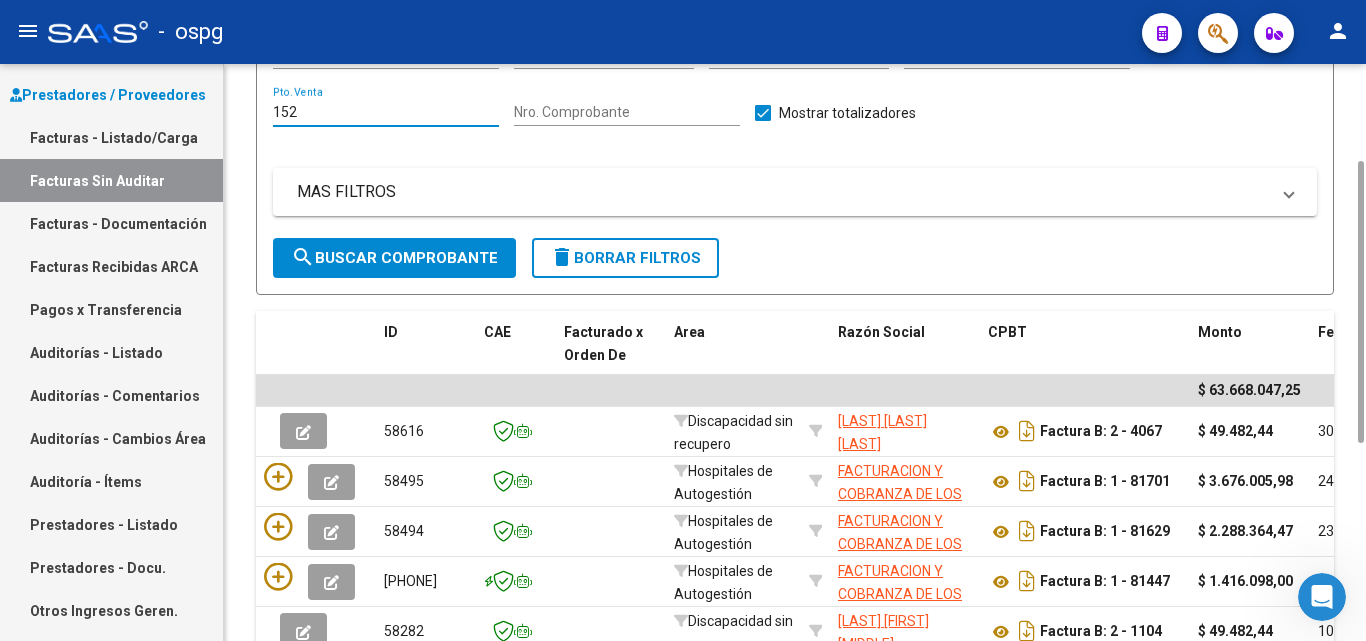 type on "152" 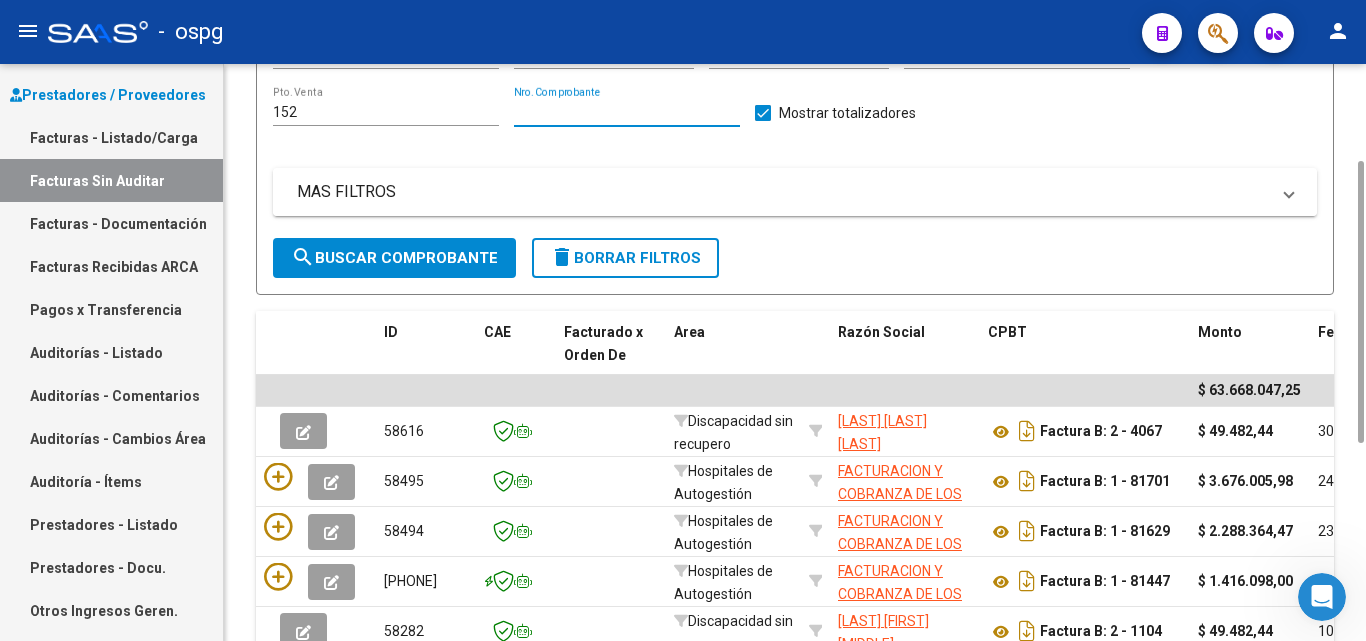 paste on "00006281" 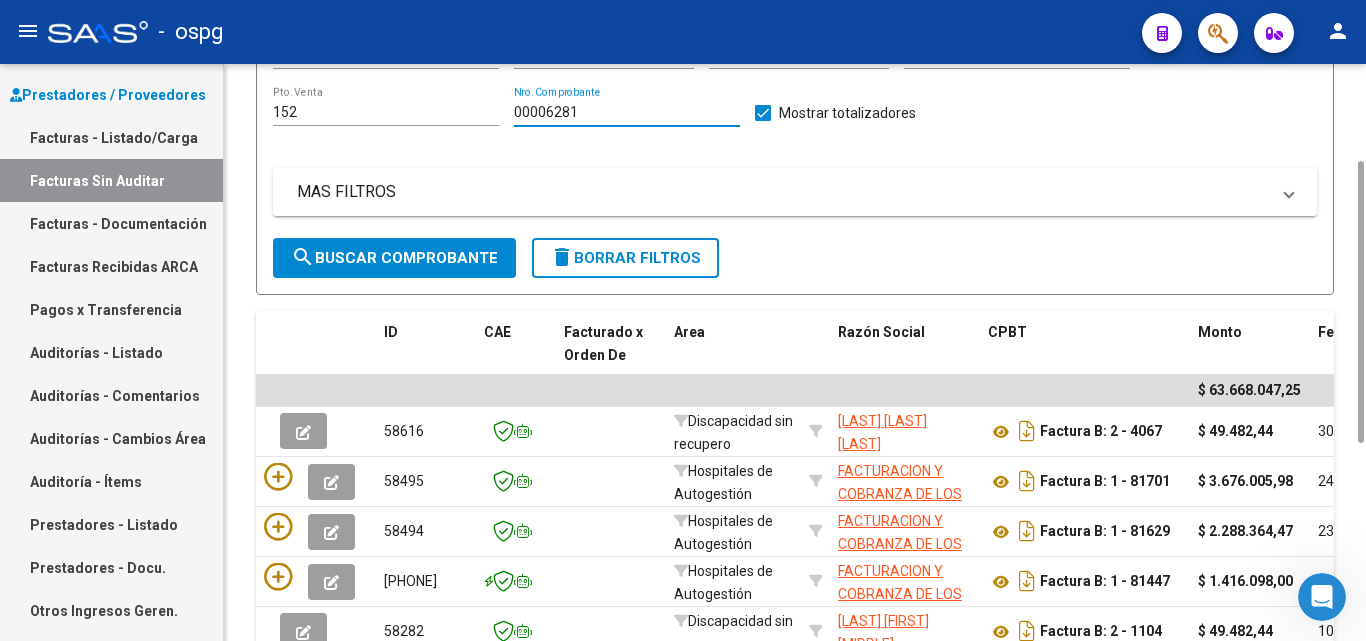type on "00006281" 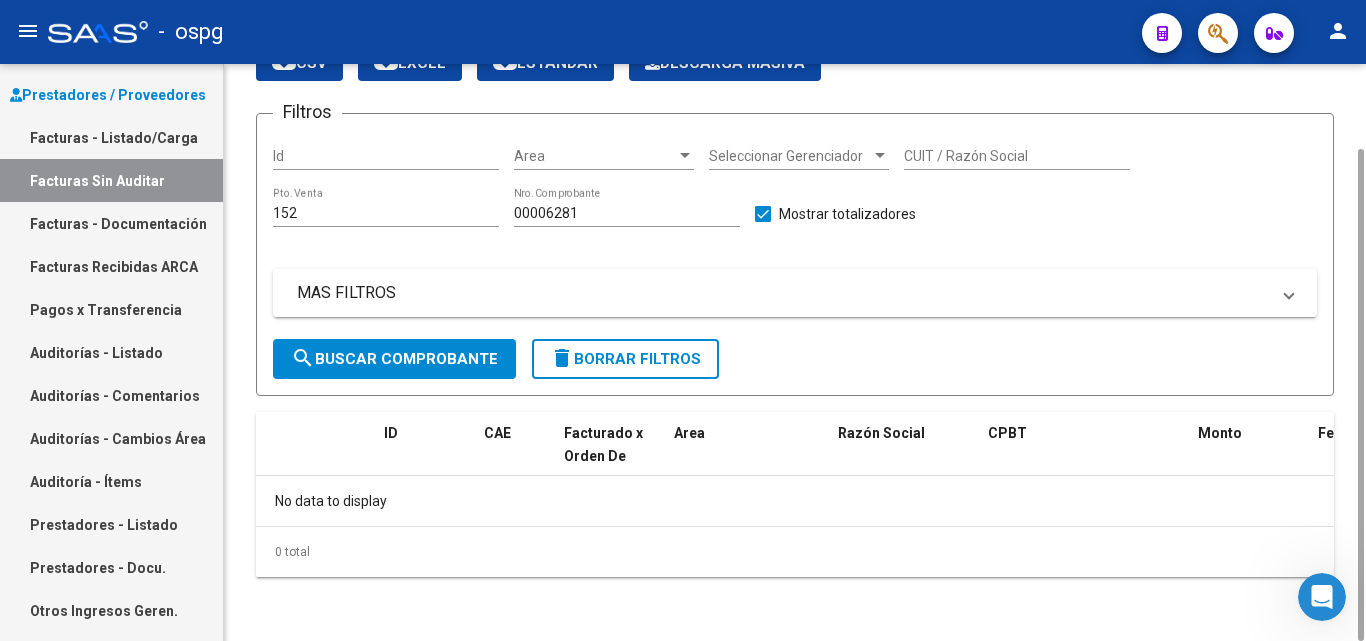 scroll, scrollTop: 0, scrollLeft: 0, axis: both 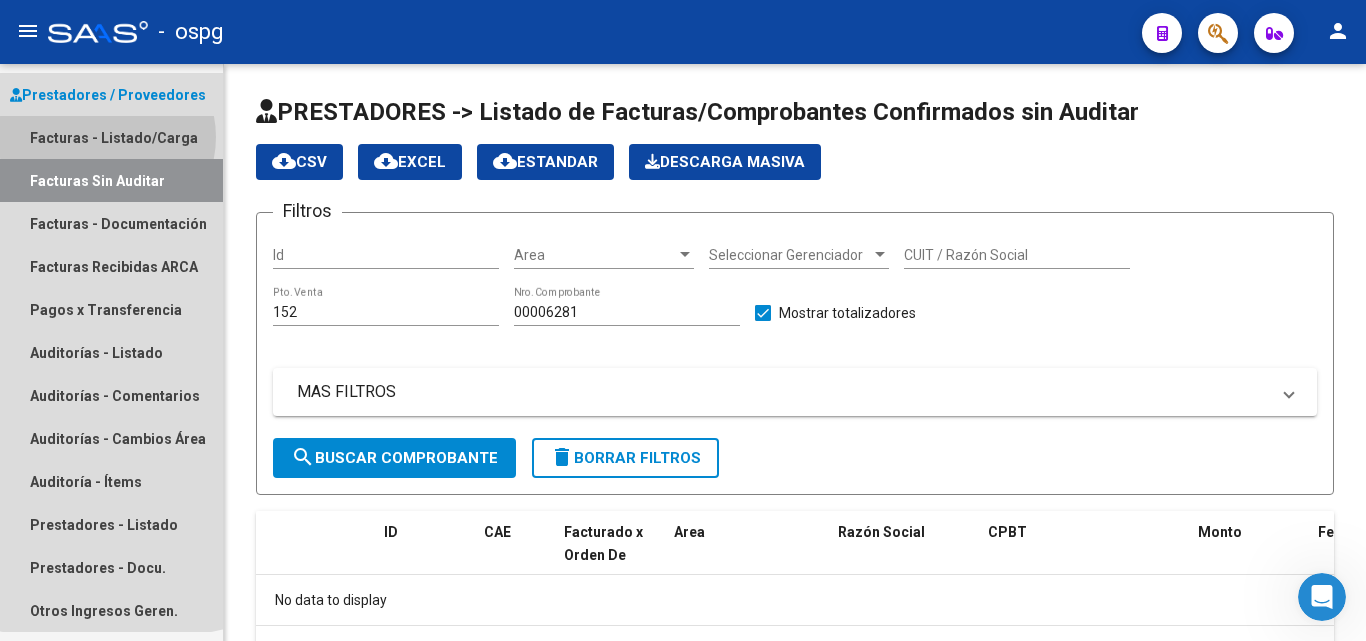 click on "Facturas - Listado/Carga" at bounding box center (111, 137) 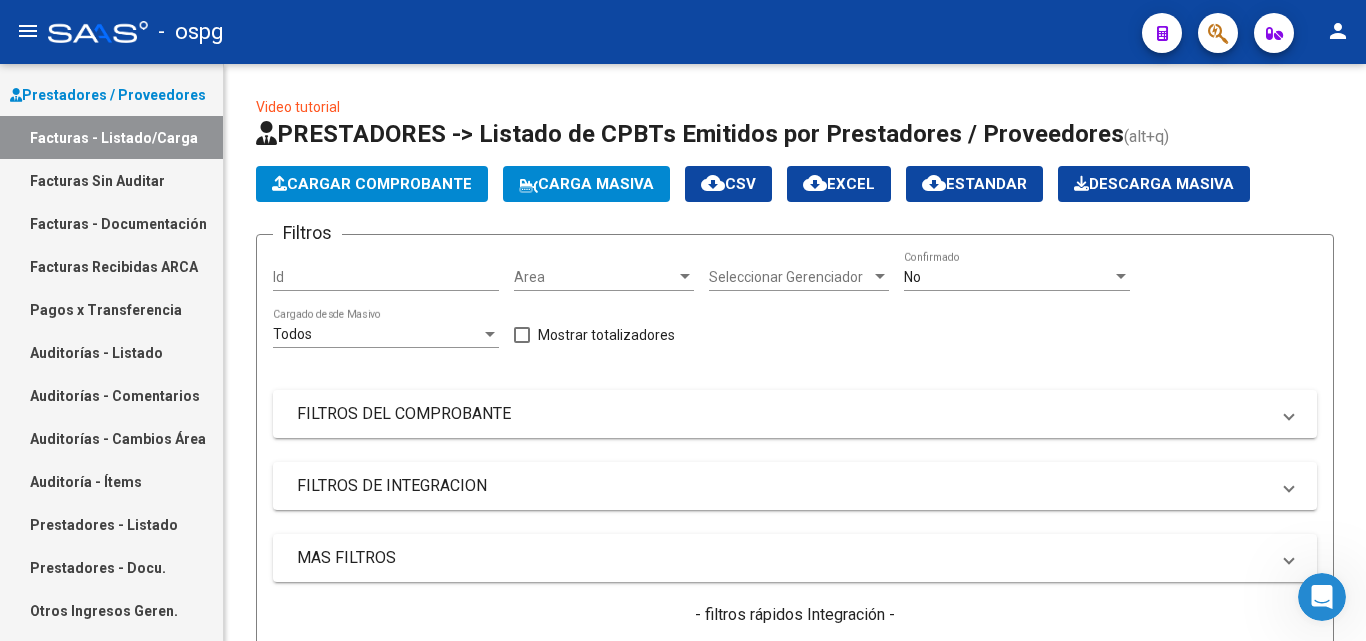 scroll, scrollTop: 600, scrollLeft: 0, axis: vertical 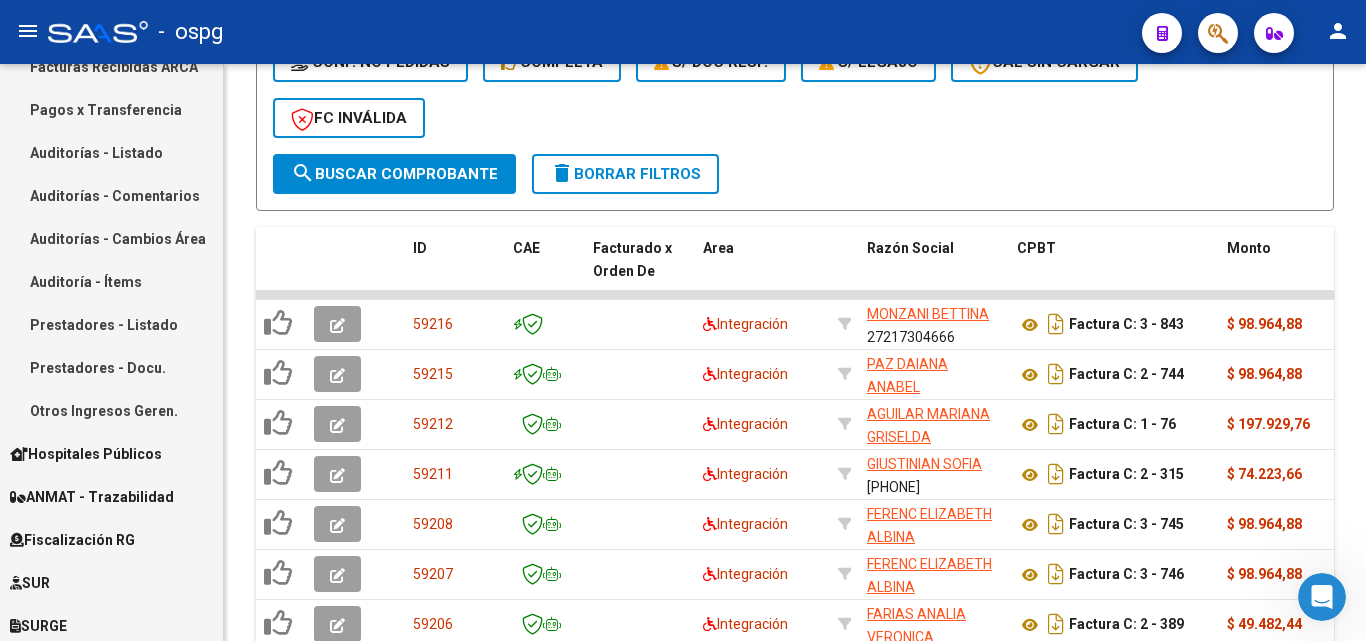 click on "Prestadores - Listado" at bounding box center [111, 324] 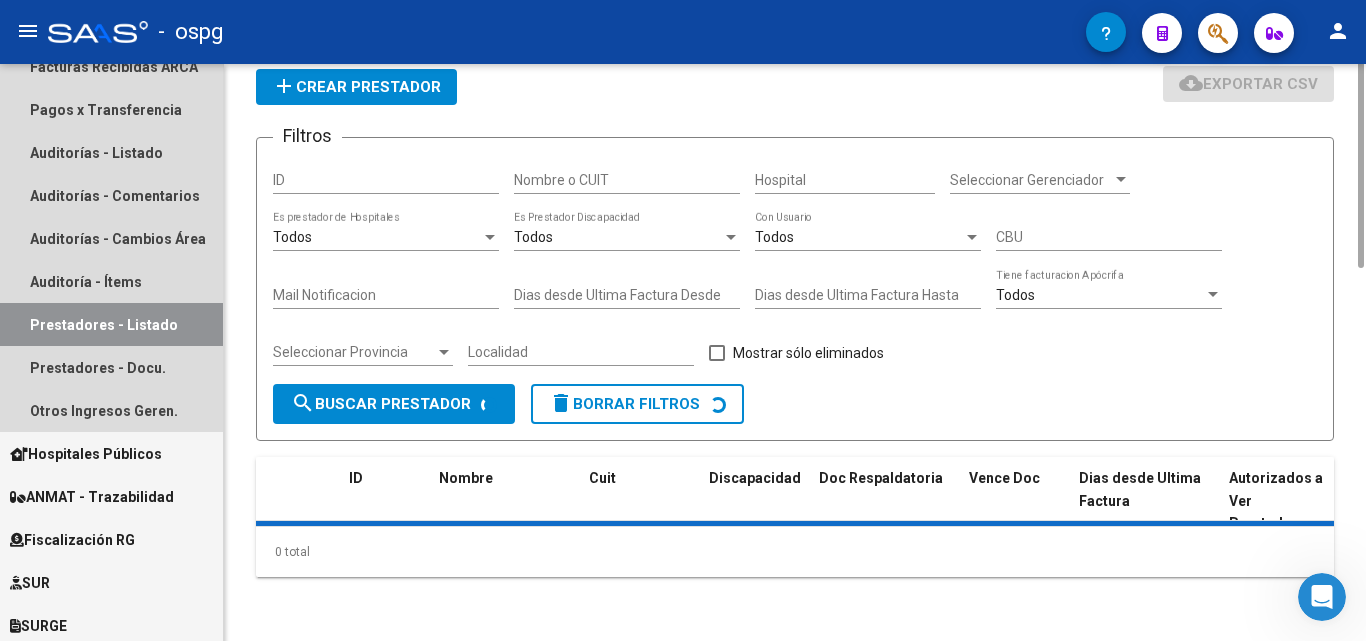 scroll, scrollTop: 0, scrollLeft: 0, axis: both 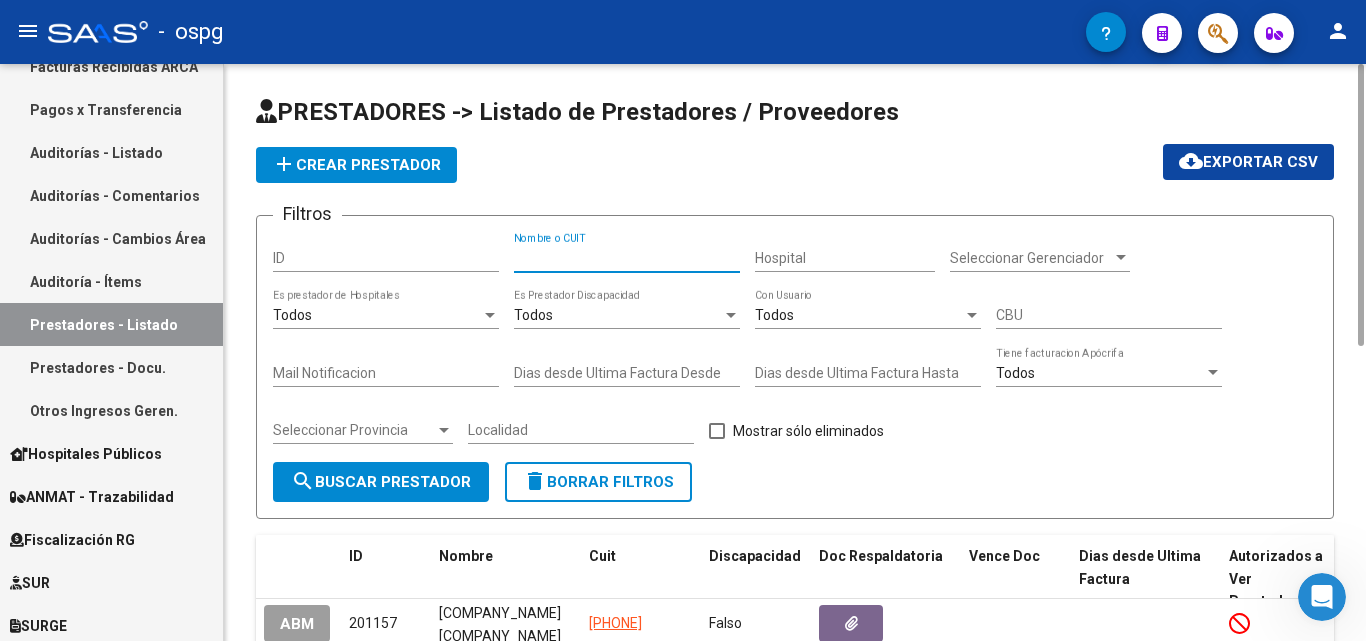 click on "Nombre o CUIT" at bounding box center (627, 258) 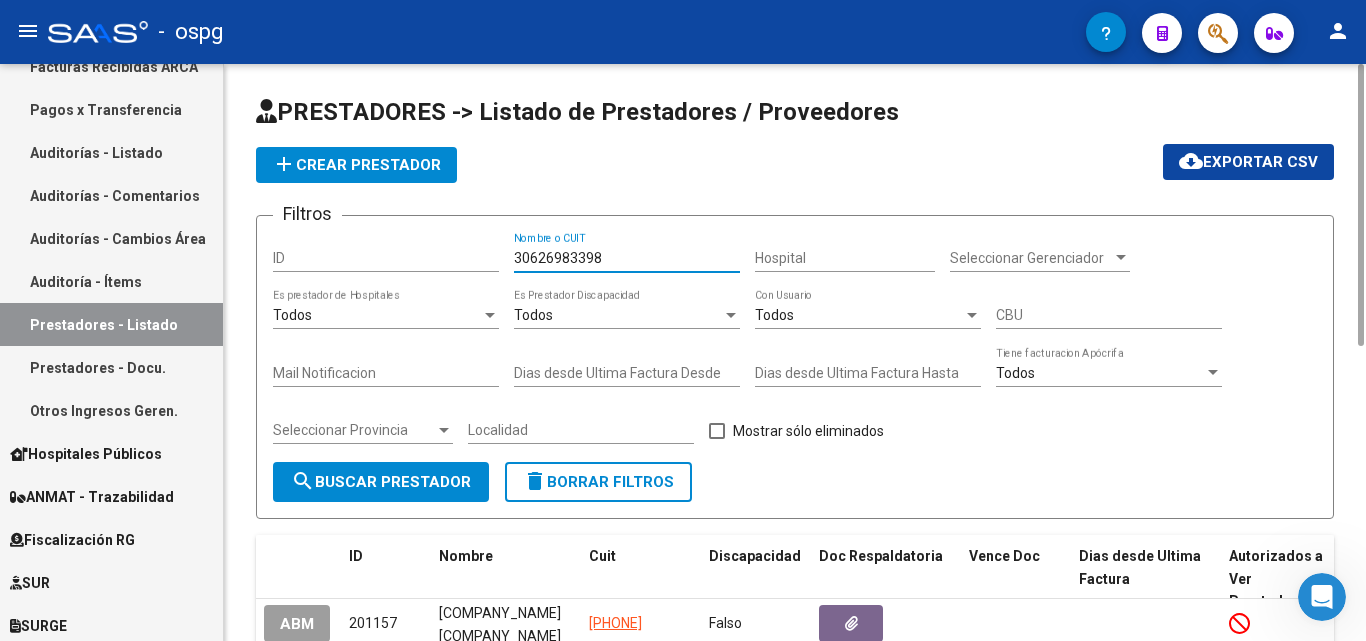 type on "30626983398" 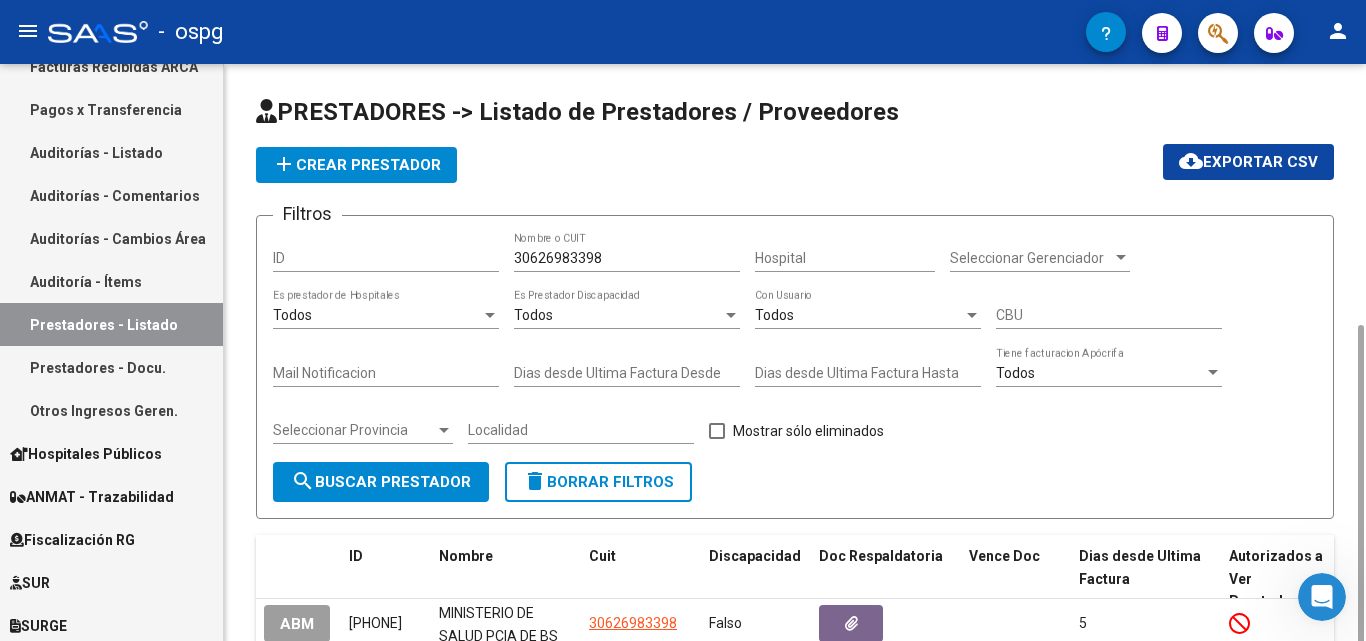 scroll, scrollTop: 145, scrollLeft: 0, axis: vertical 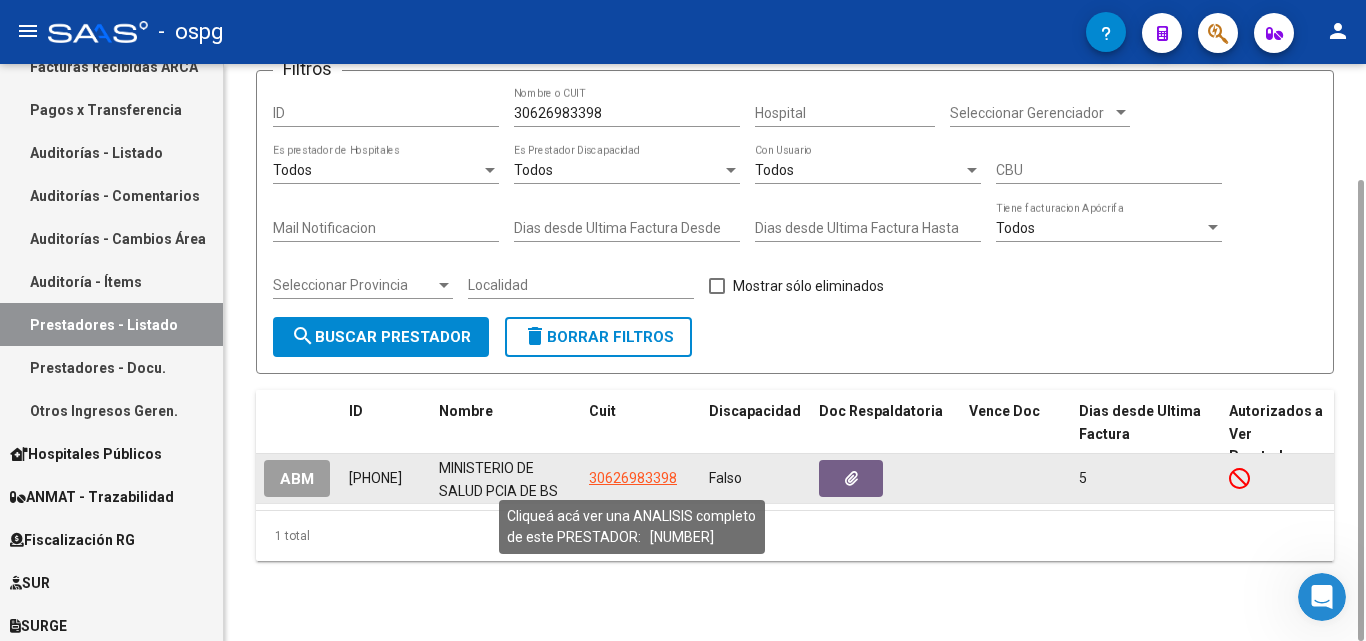 click on "30626983398" 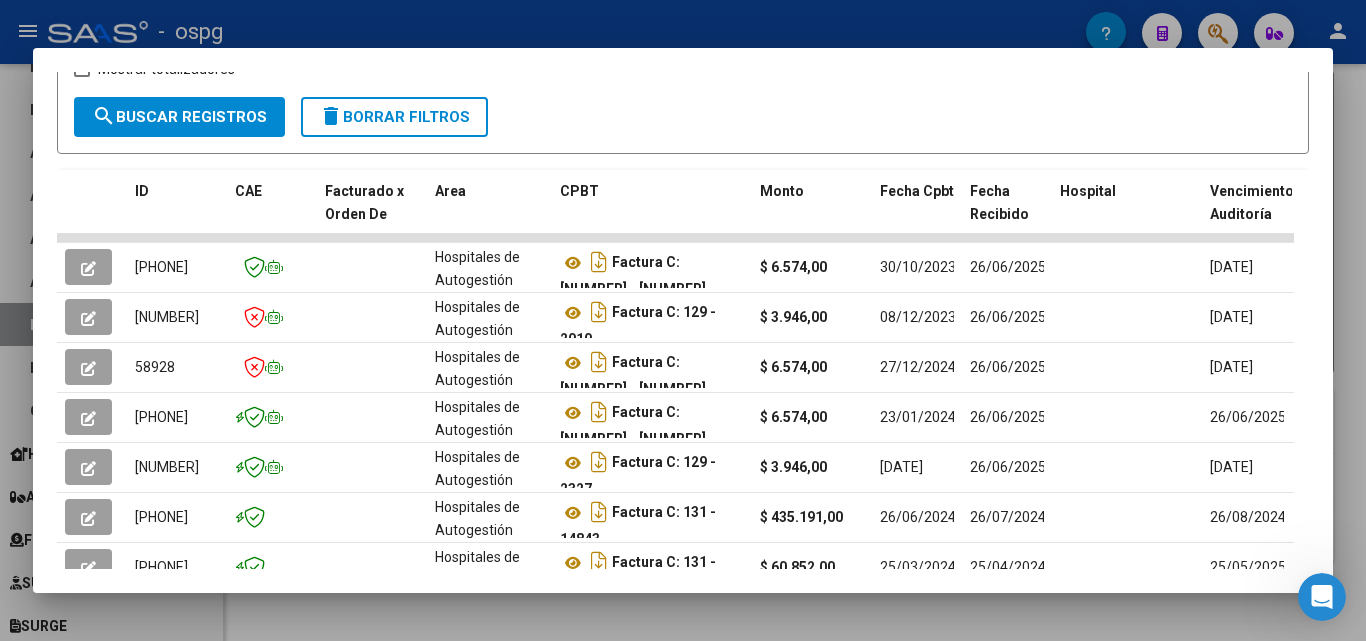 scroll, scrollTop: 400, scrollLeft: 0, axis: vertical 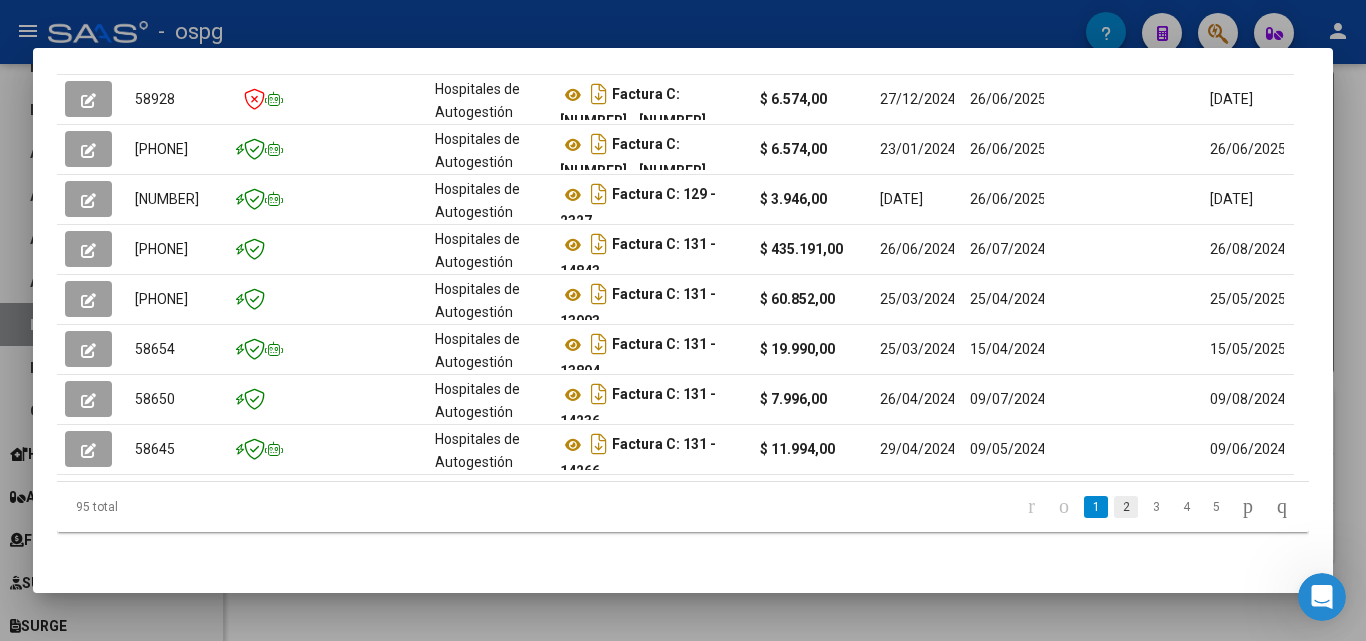 click on "2" 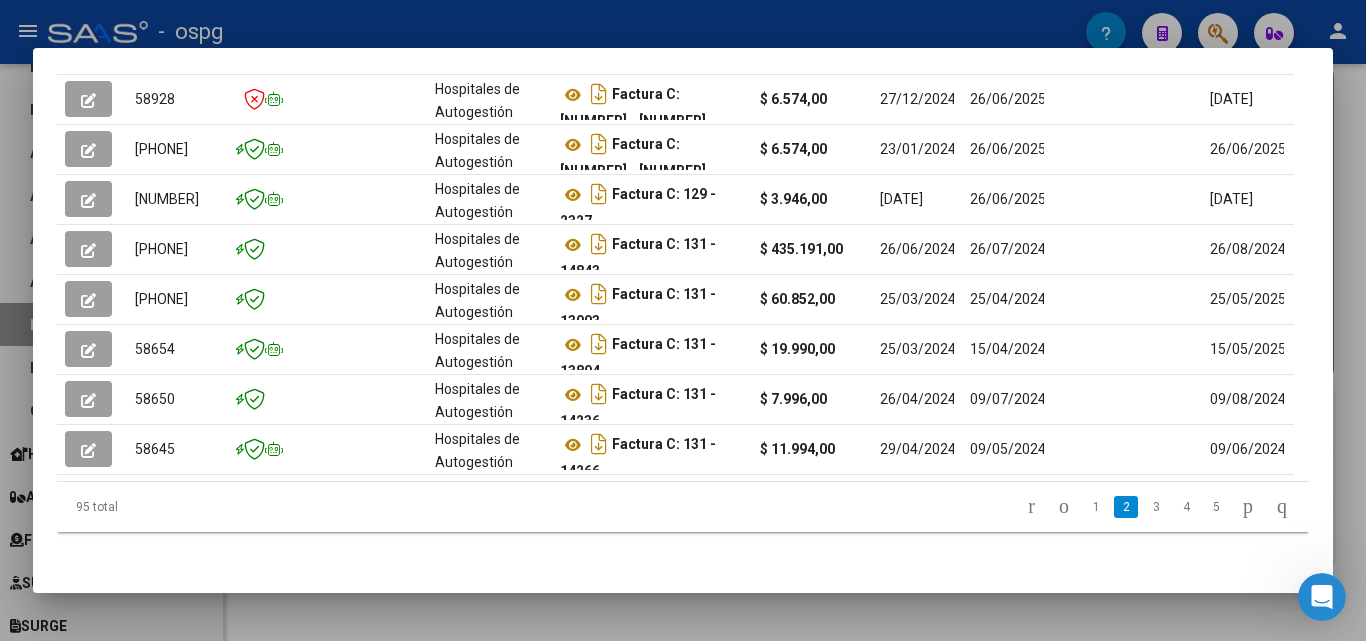 scroll, scrollTop: 687, scrollLeft: 0, axis: vertical 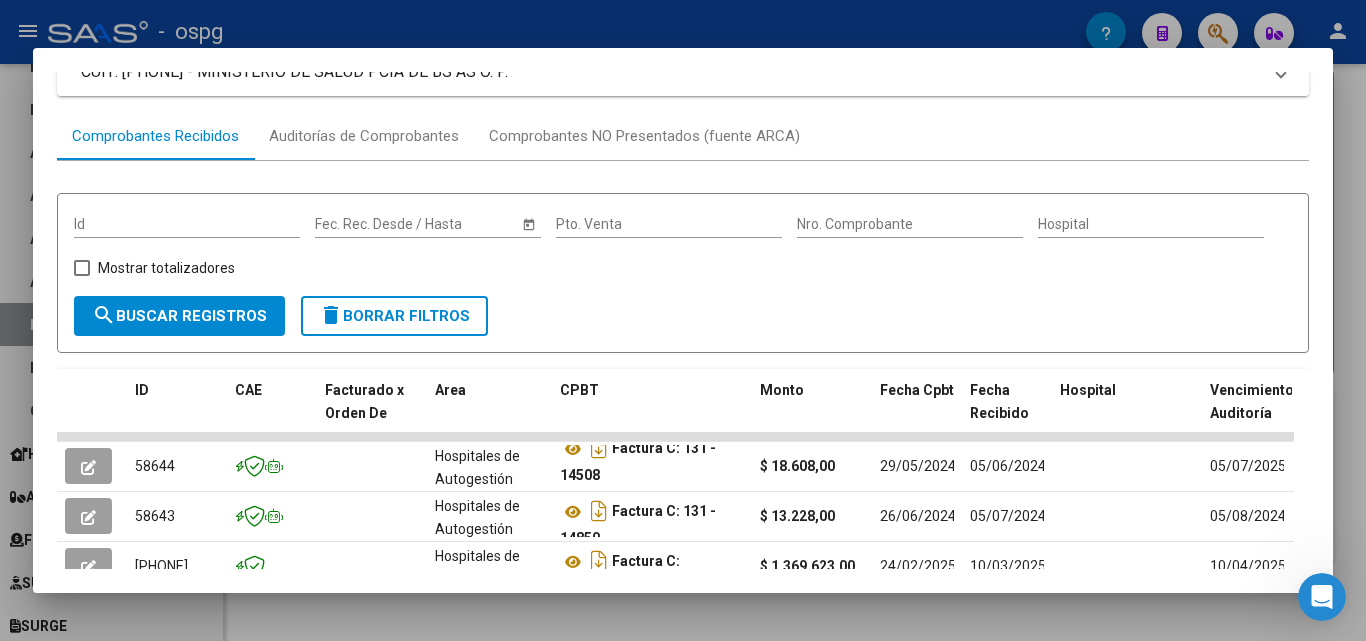 click on "Pto. Venta" at bounding box center [669, 224] 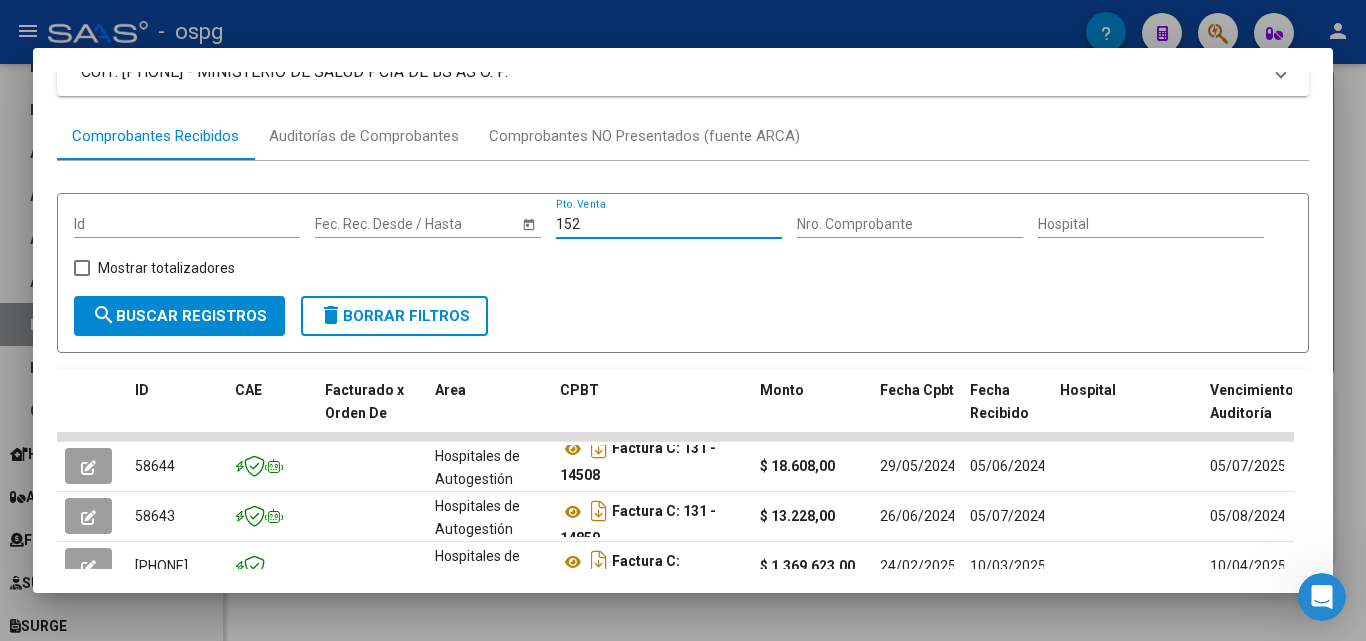 type on "152" 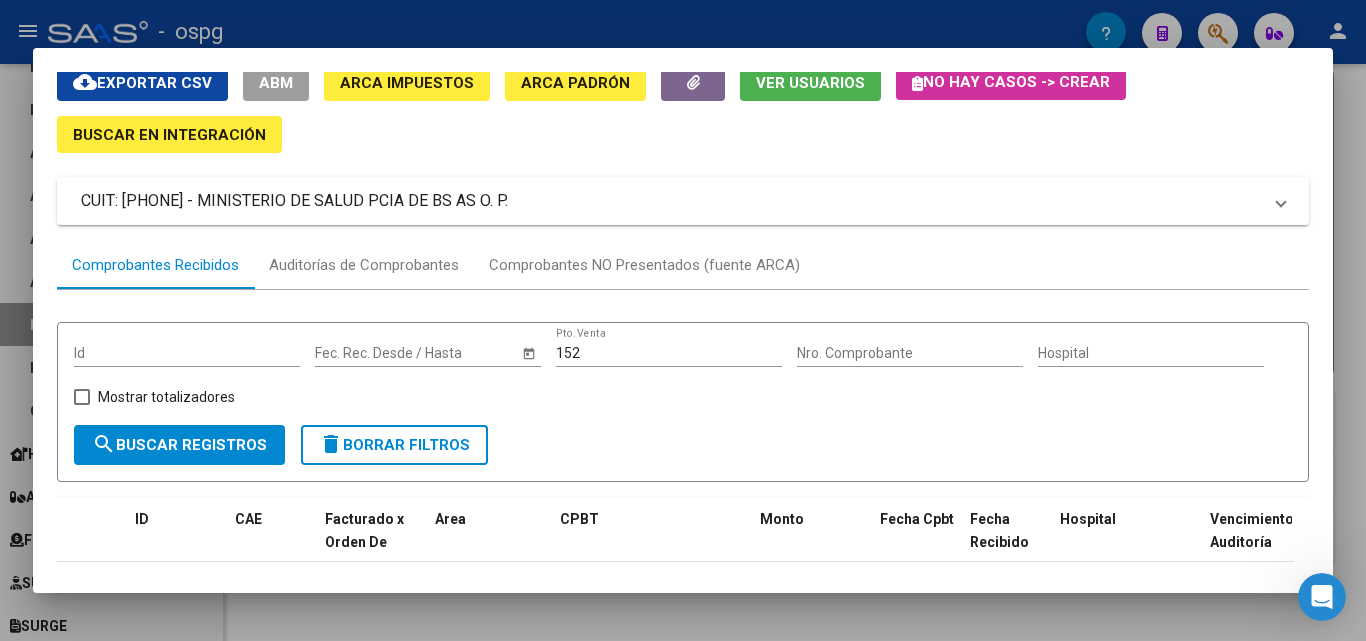 scroll, scrollTop: 0, scrollLeft: 0, axis: both 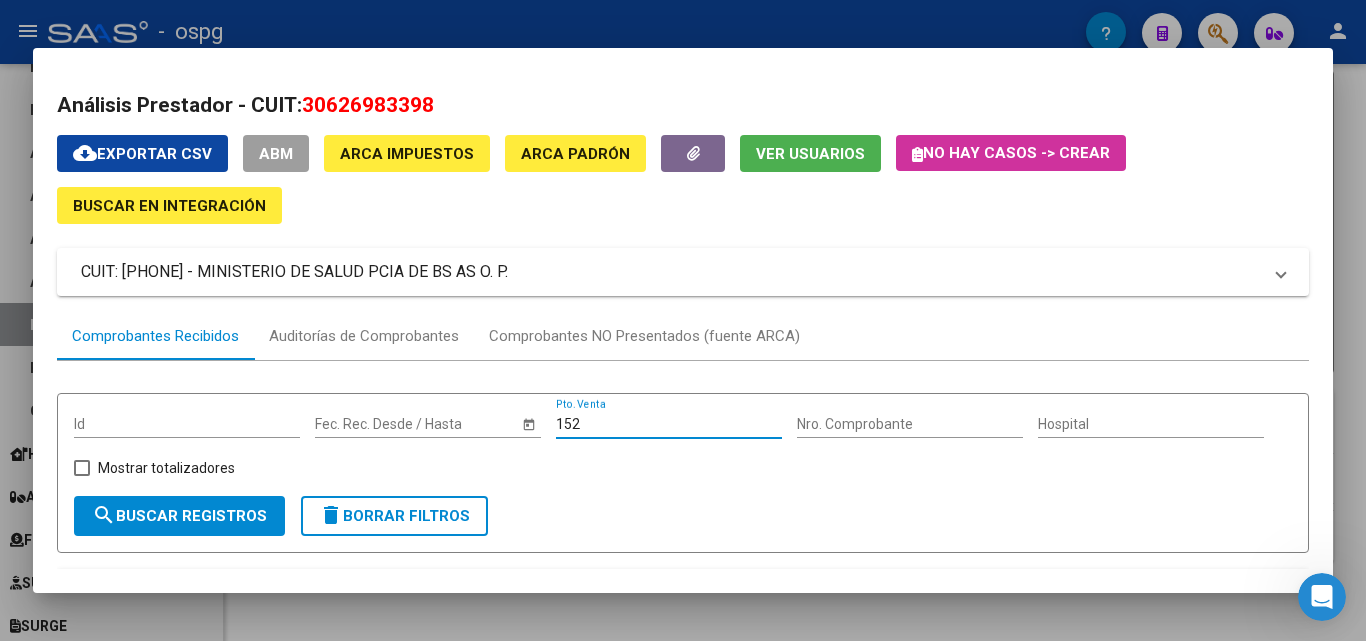 drag, startPoint x: 644, startPoint y: 429, endPoint x: 528, endPoint y: 413, distance: 117.09825 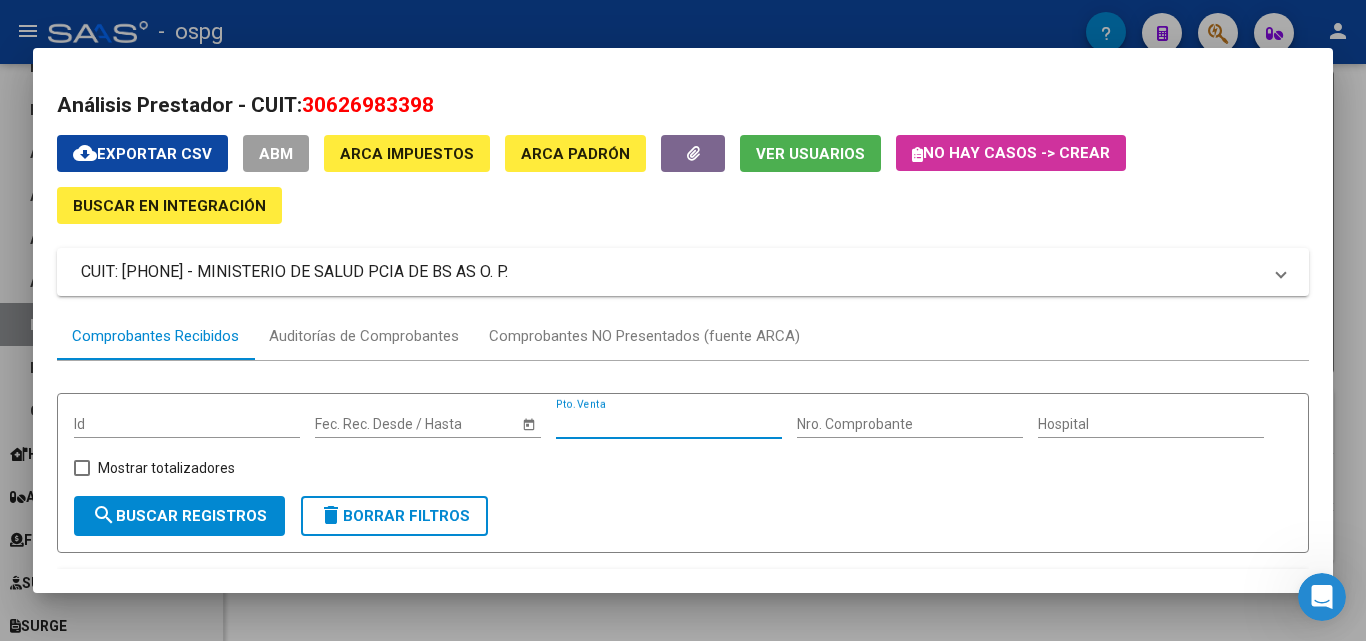 type 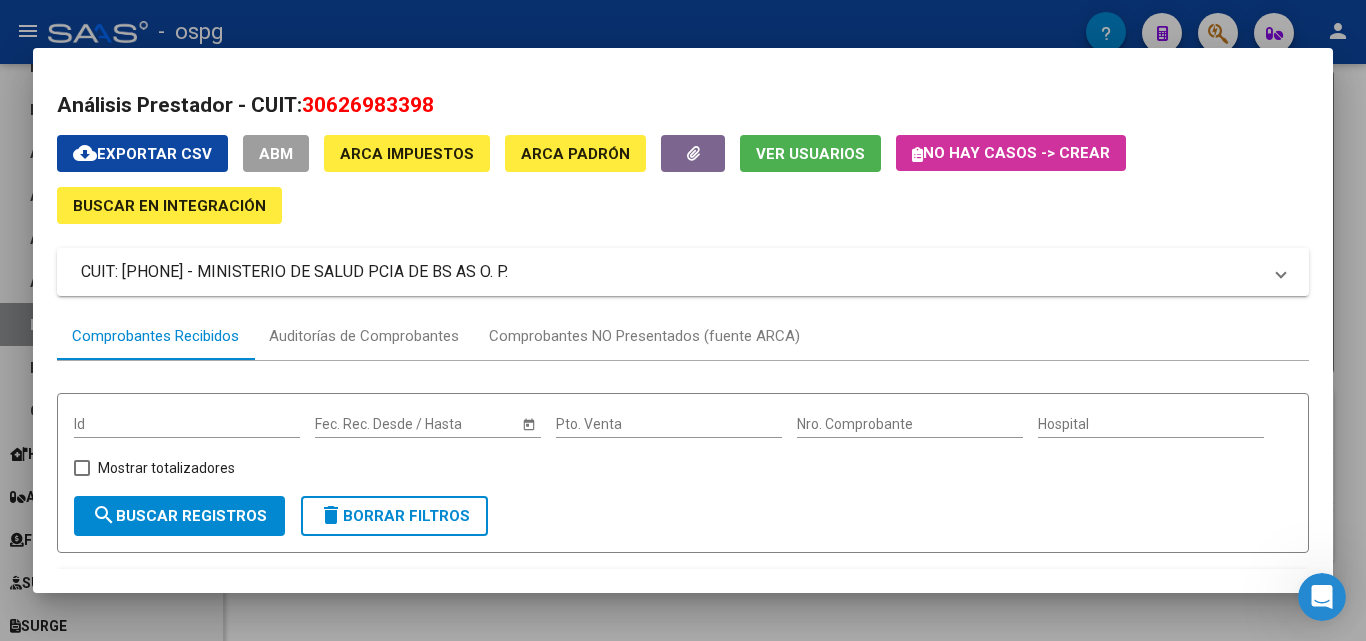 click at bounding box center [683, 320] 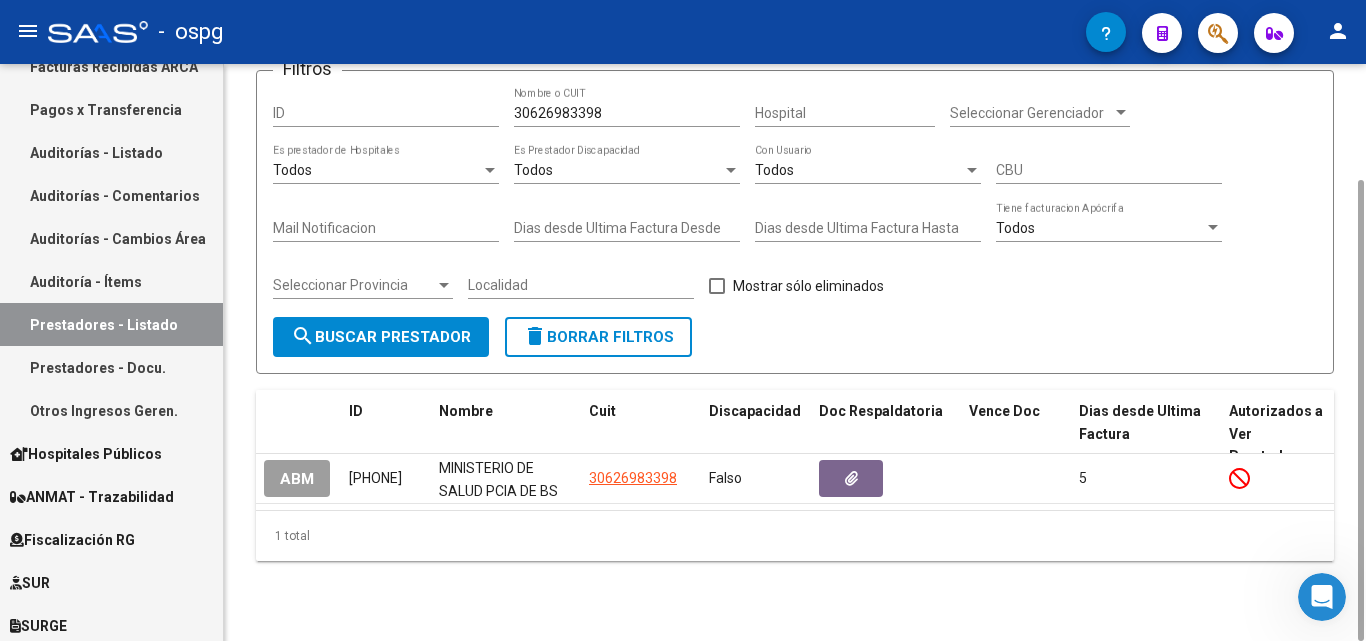 scroll, scrollTop: 0, scrollLeft: 0, axis: both 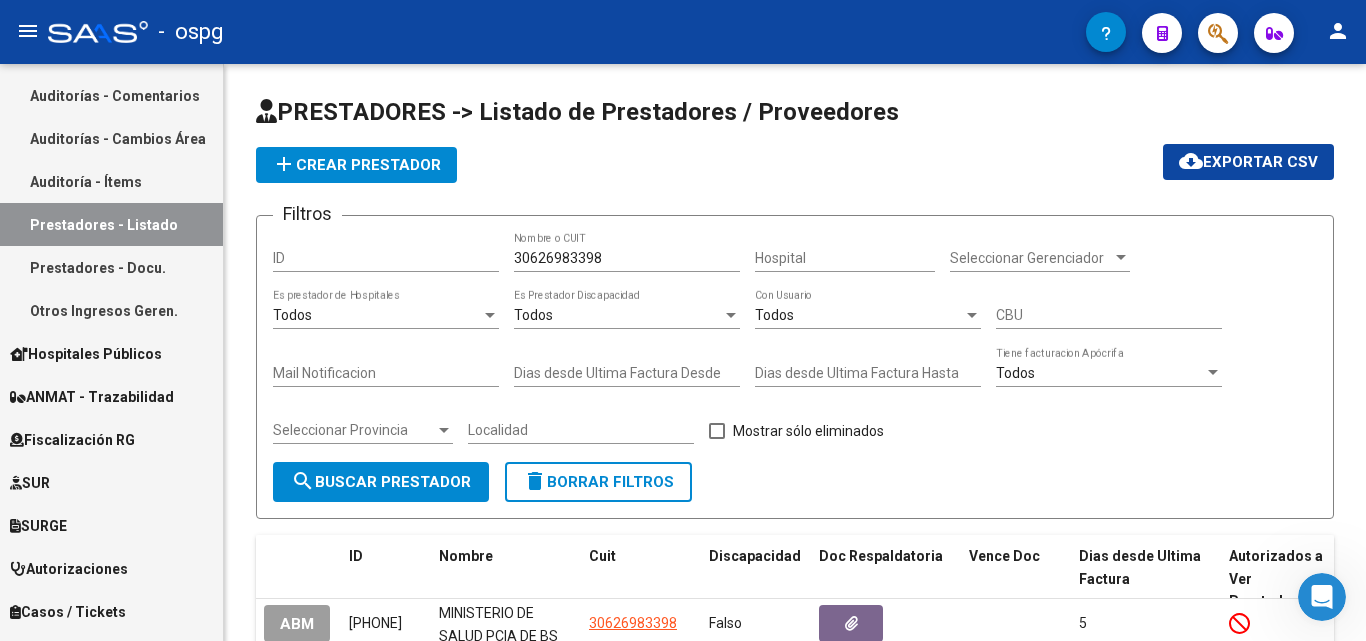 click on "Hospitales Públicos" at bounding box center (86, 354) 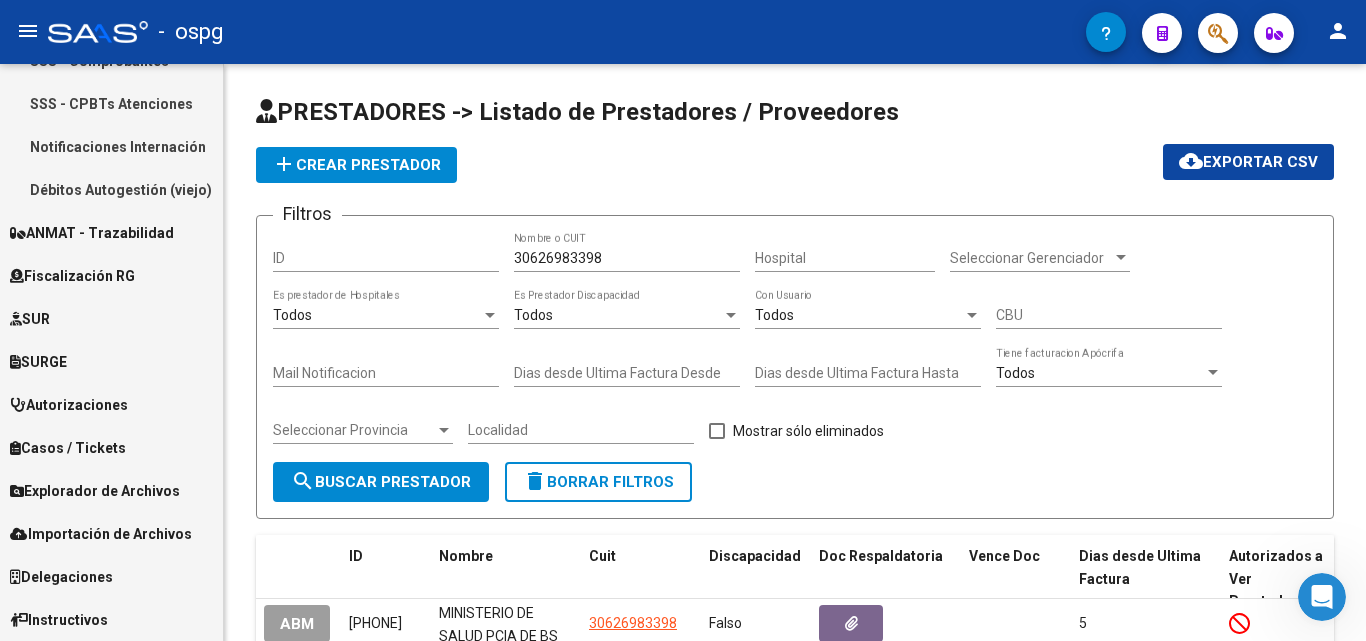 scroll, scrollTop: 206, scrollLeft: 0, axis: vertical 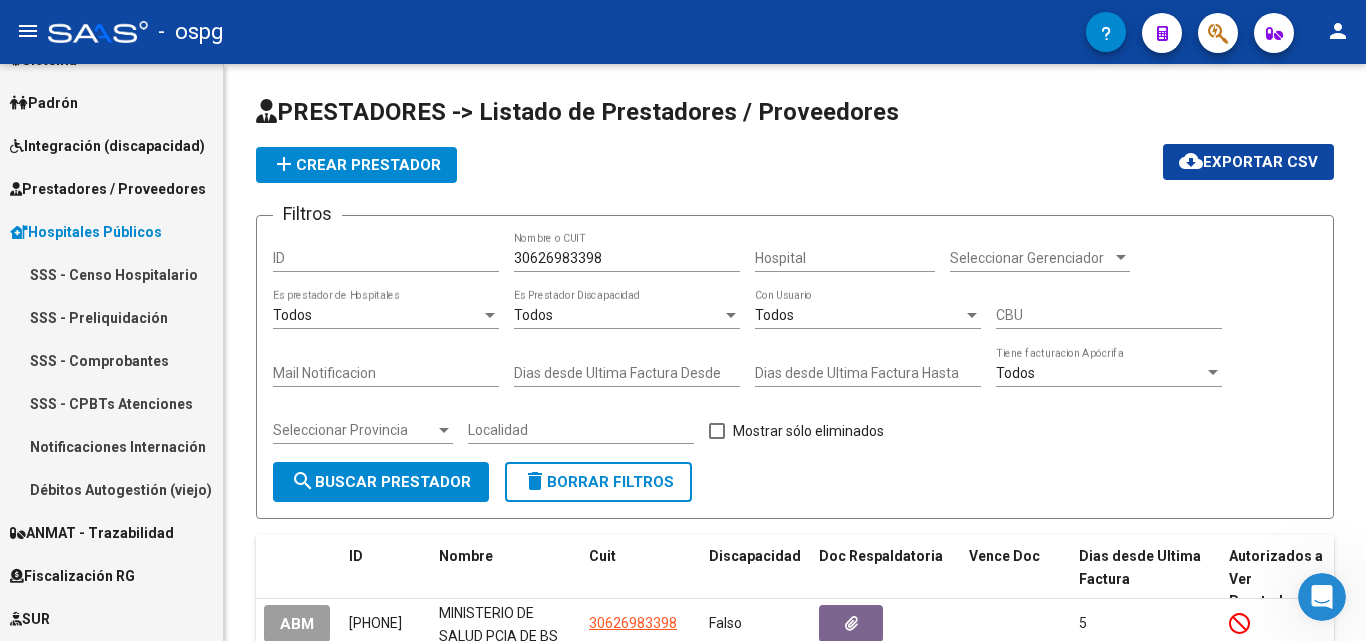 click on "SSS - Preliquidación" at bounding box center [111, 317] 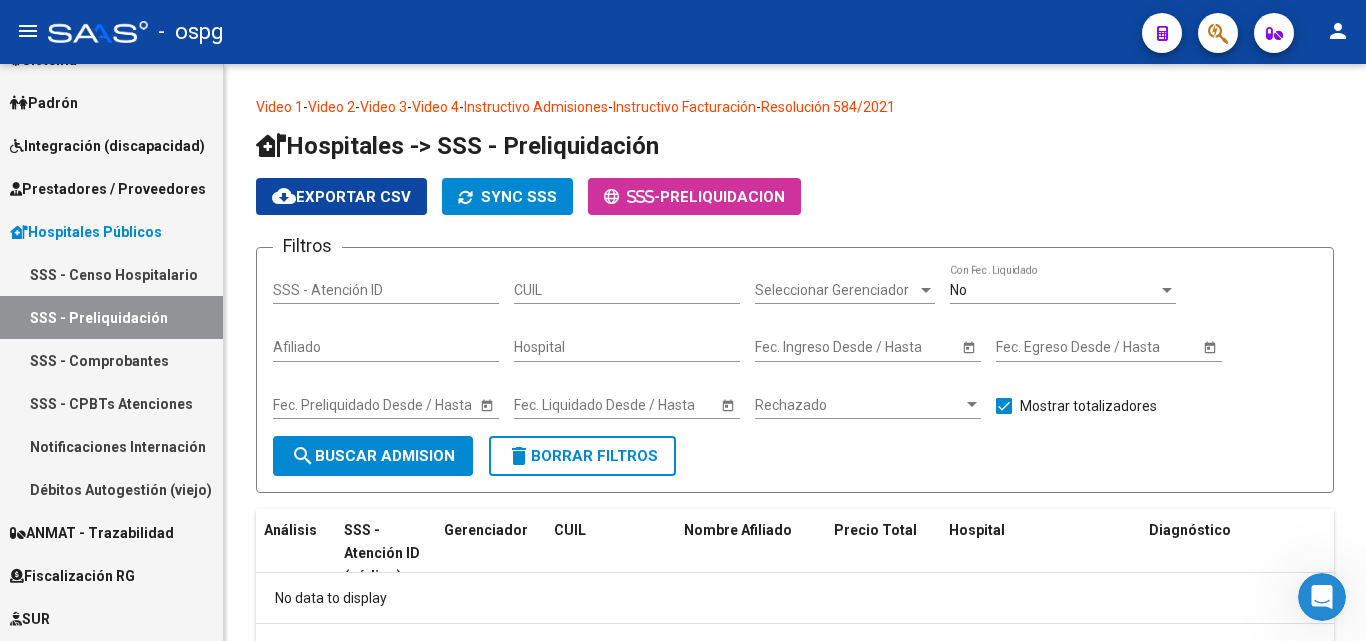 click on "SSS - Comprobantes" at bounding box center [111, 360] 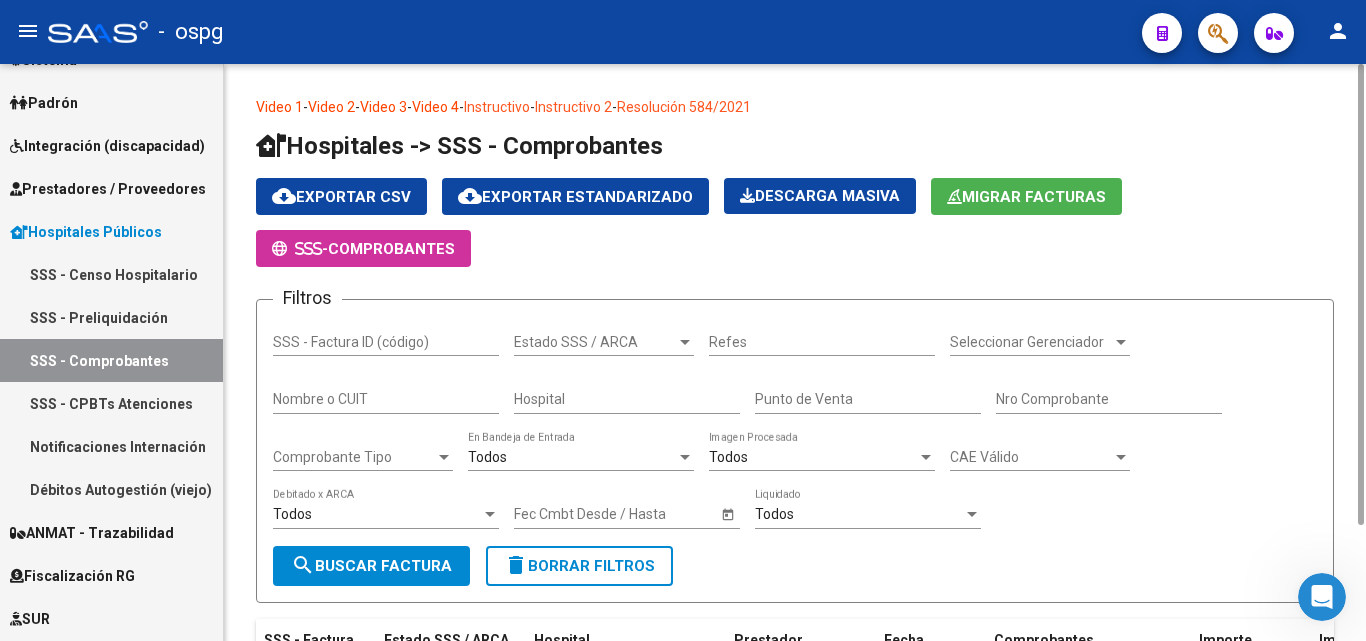 scroll, scrollTop: 200, scrollLeft: 0, axis: vertical 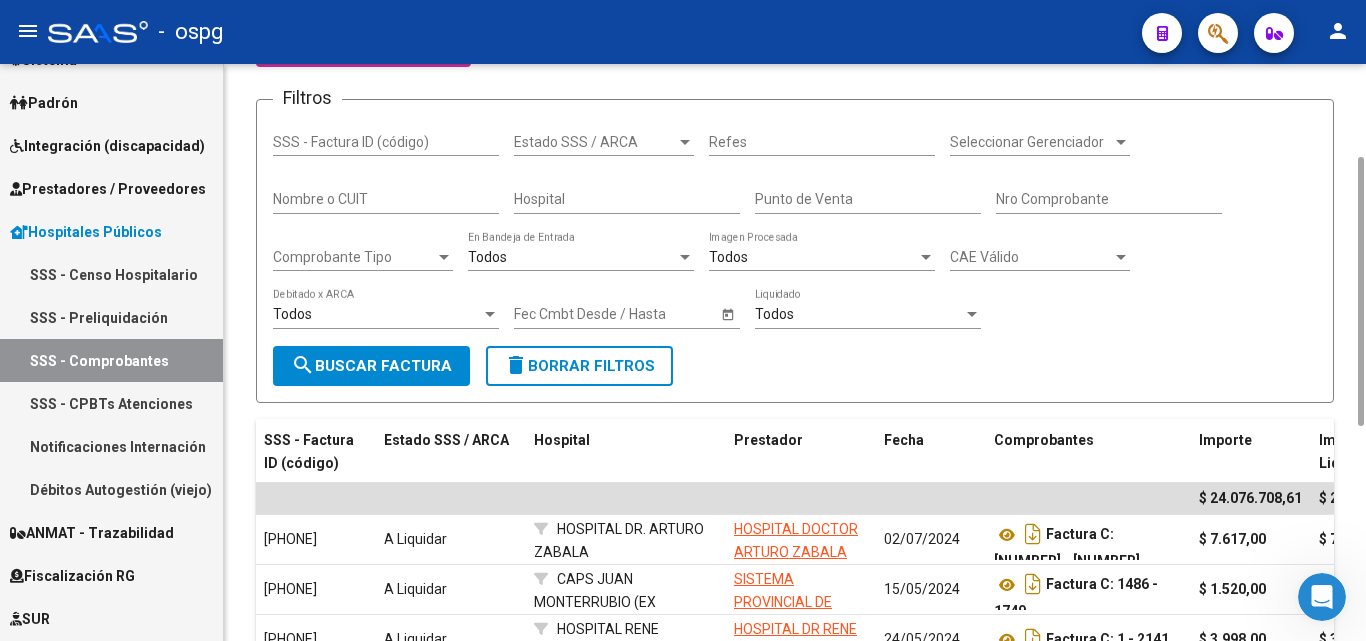 click on "Punto de Venta" at bounding box center [868, 199] 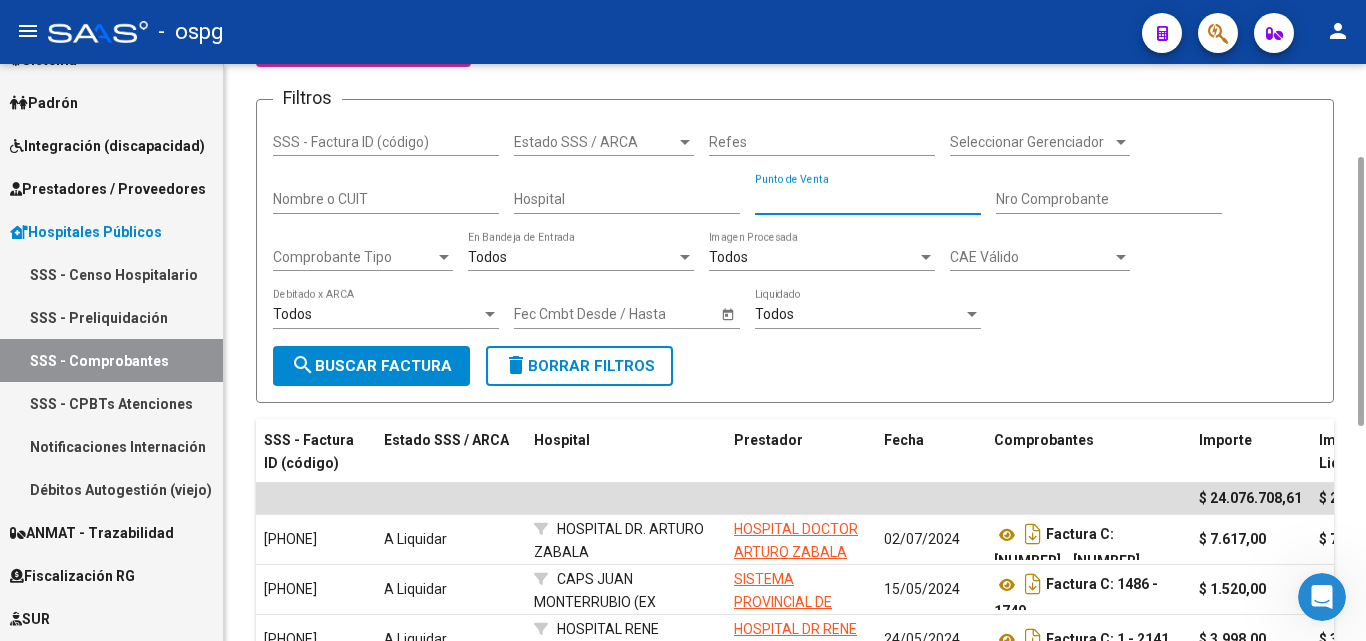 click on "Nombre o CUIT" 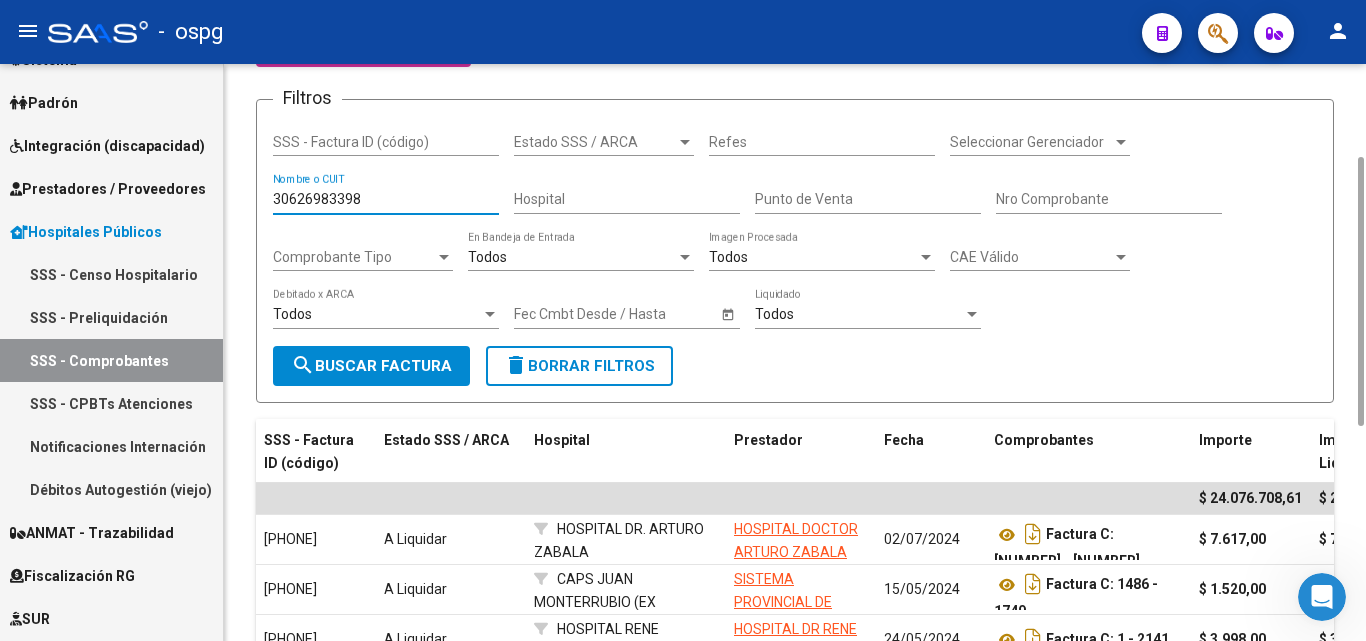 type on "30626983398" 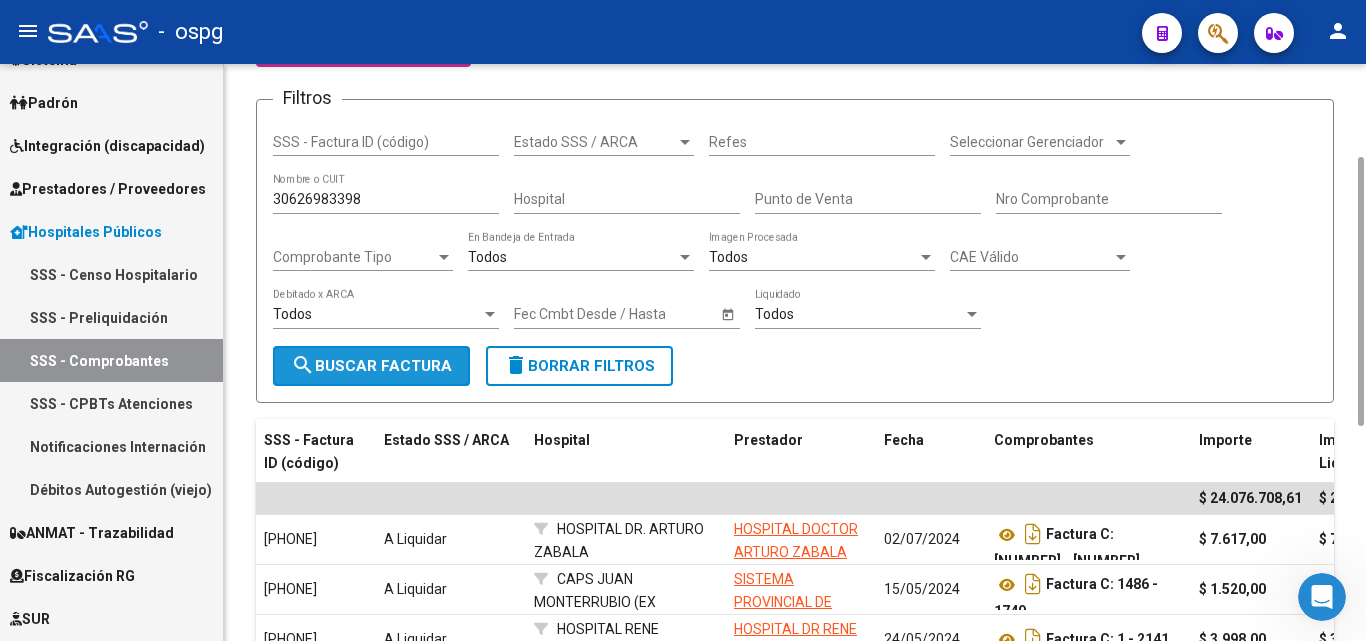 click on "search  Buscar Factura" 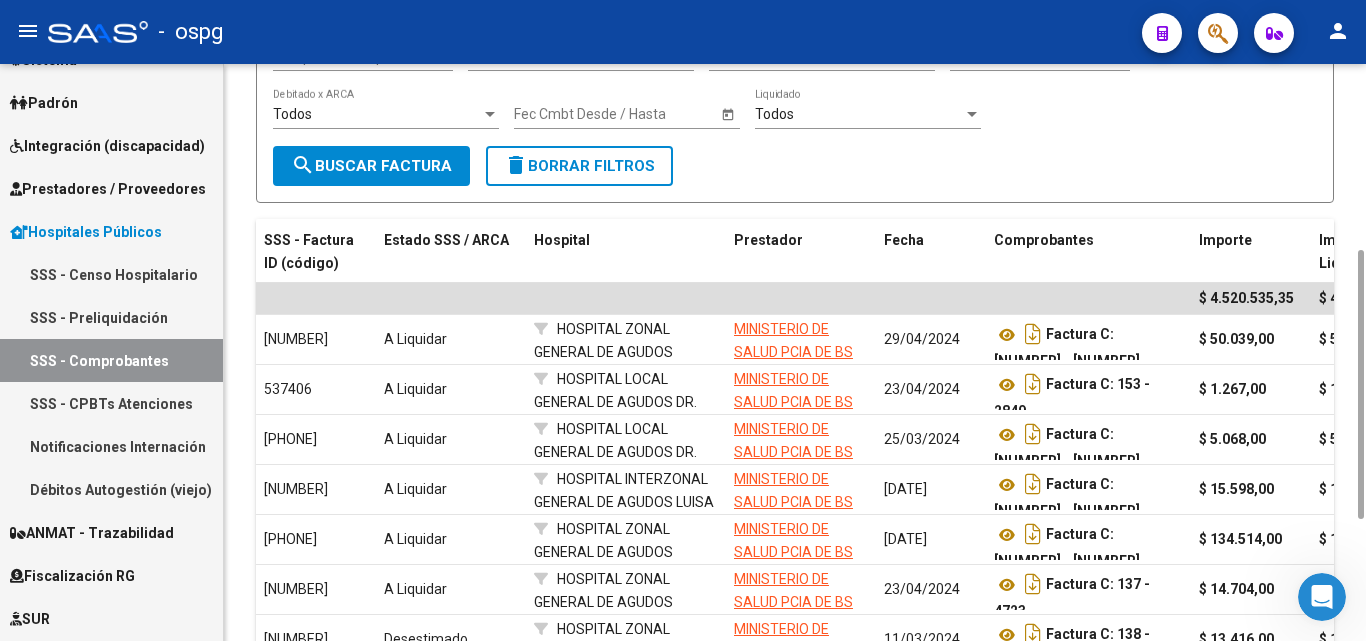 scroll, scrollTop: 0, scrollLeft: 0, axis: both 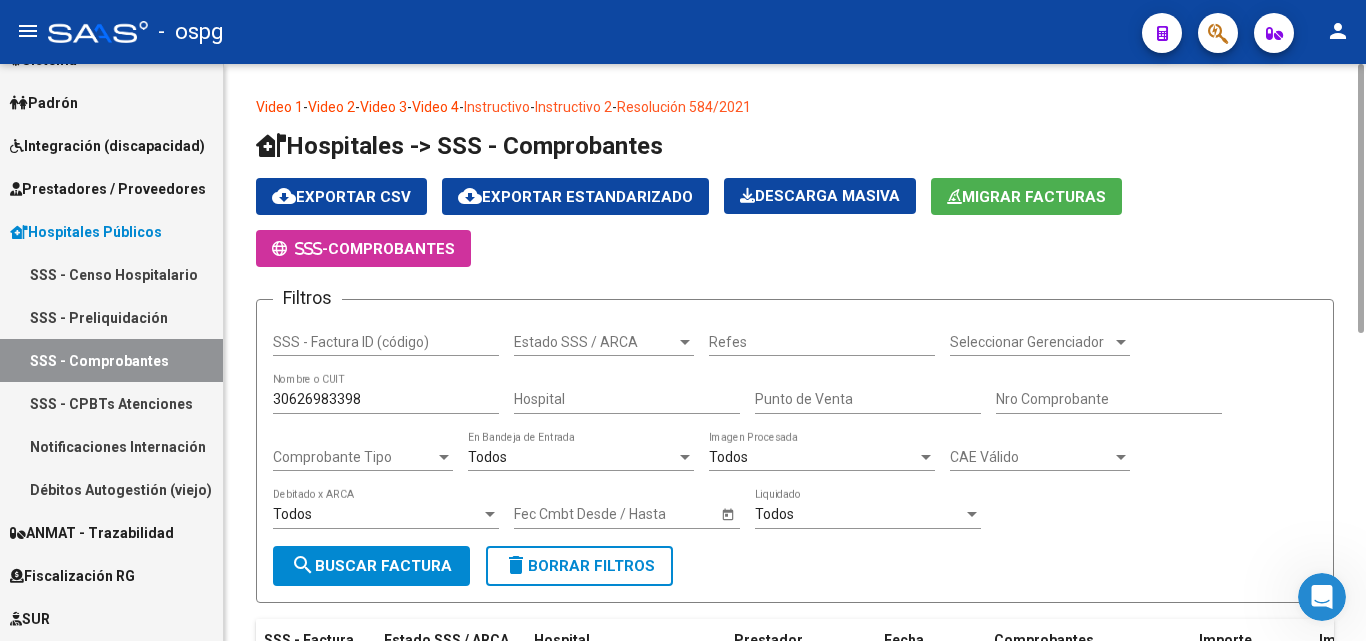 click on "Hospital" at bounding box center (627, 399) 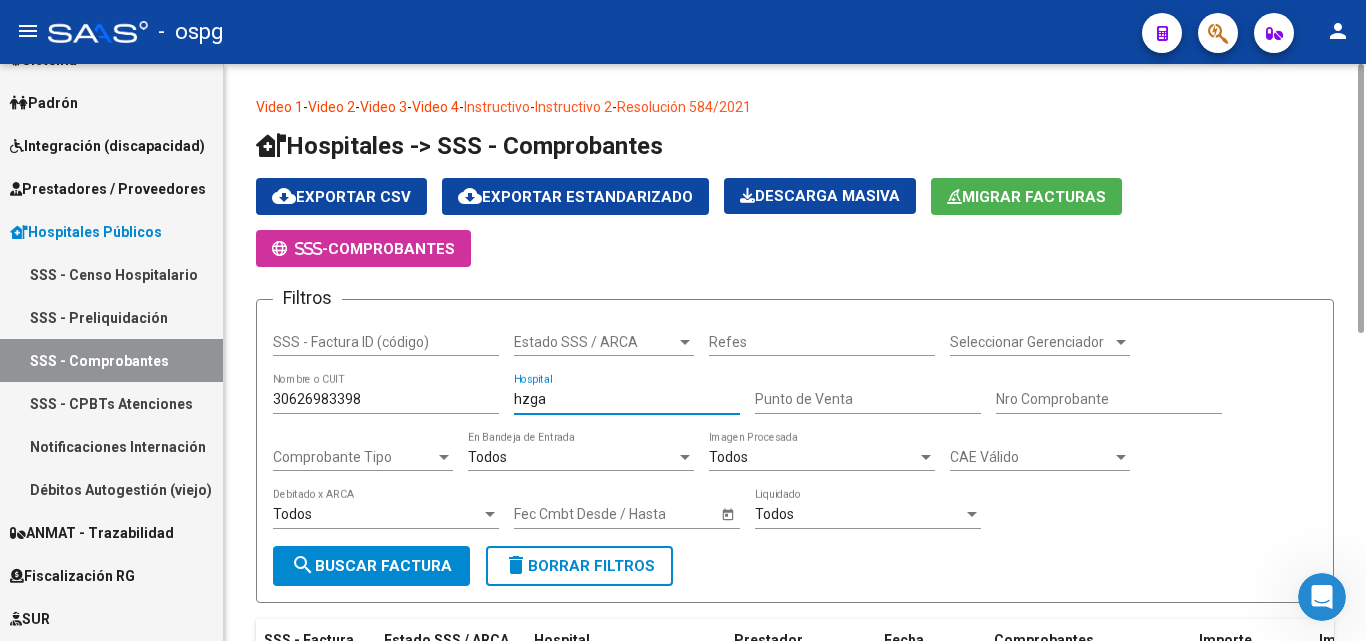 click on "search  Buscar Factura" 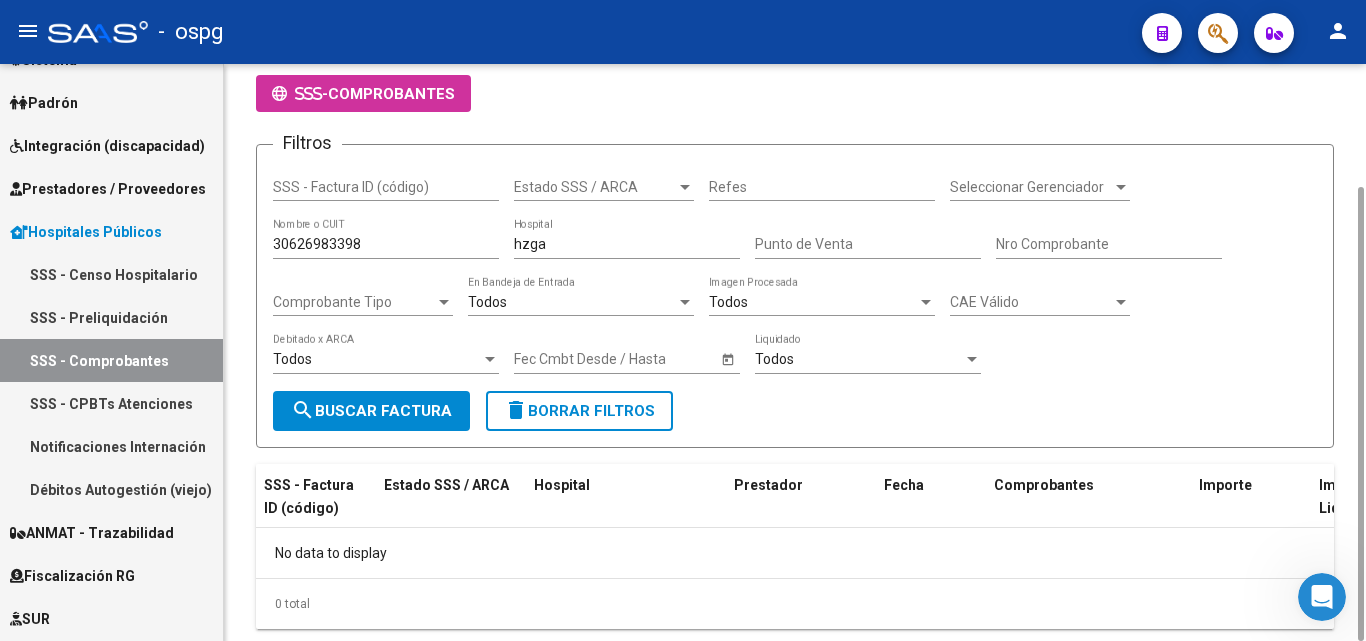 scroll, scrollTop: 0, scrollLeft: 0, axis: both 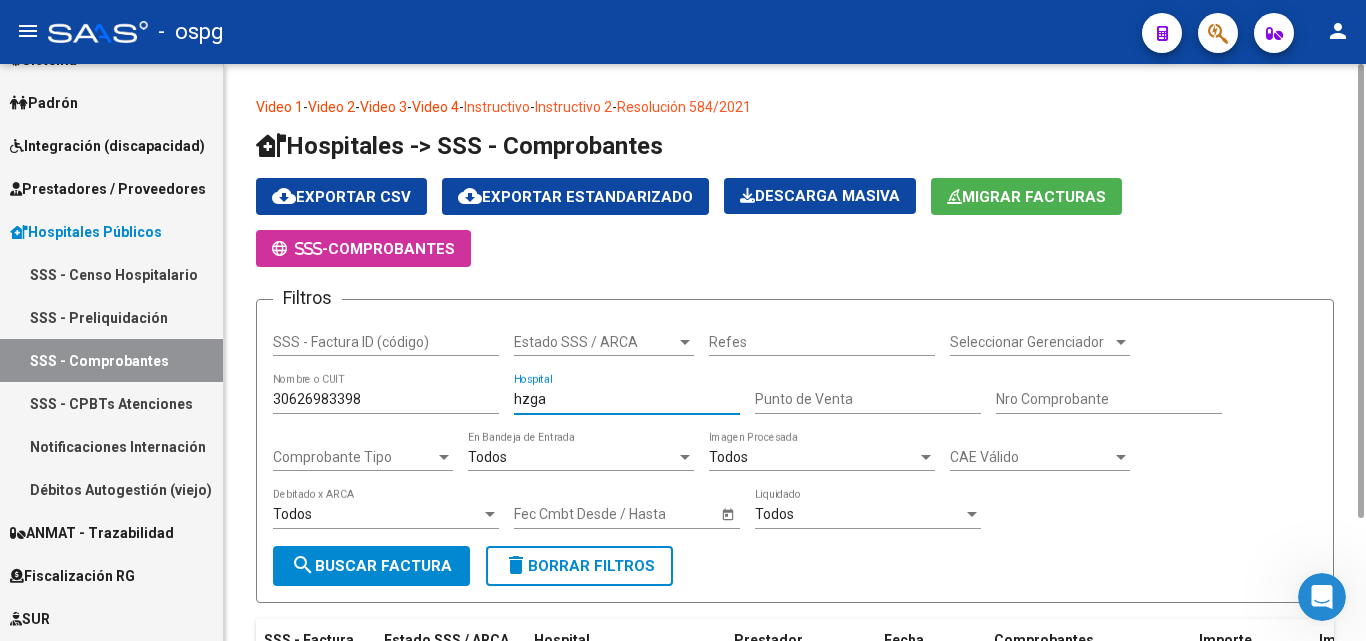 drag, startPoint x: 587, startPoint y: 344, endPoint x: 511, endPoint y: 347, distance: 76.05919 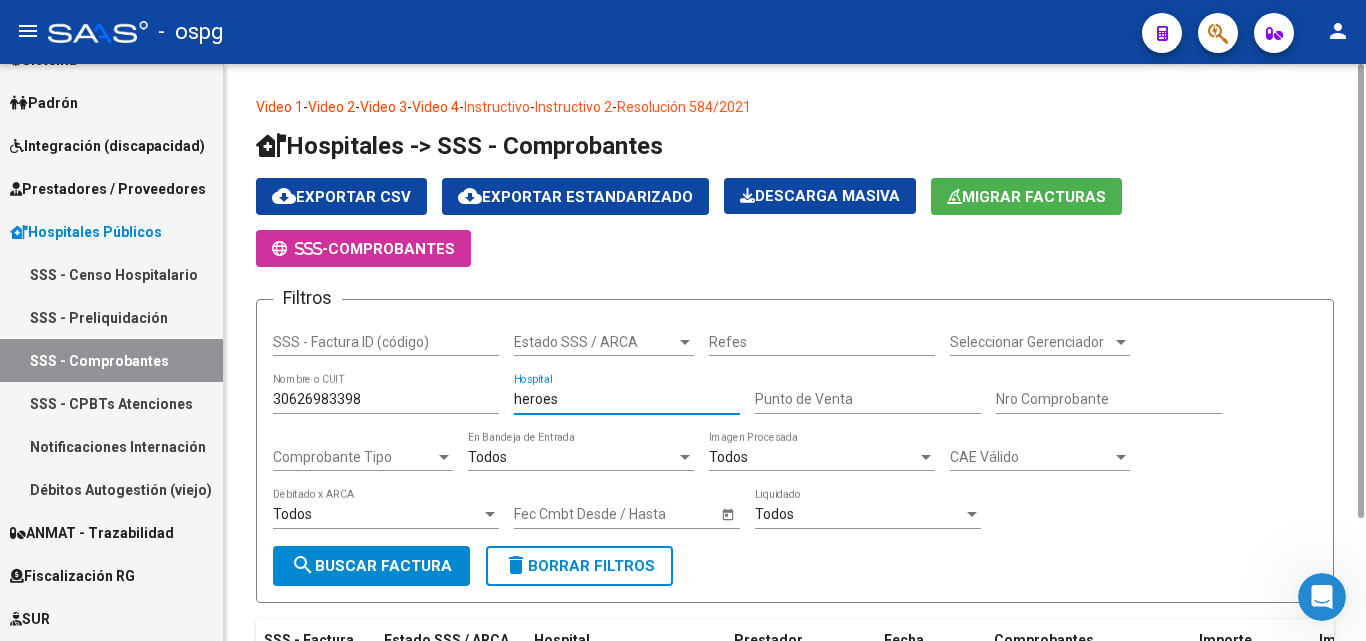 type on "heroes" 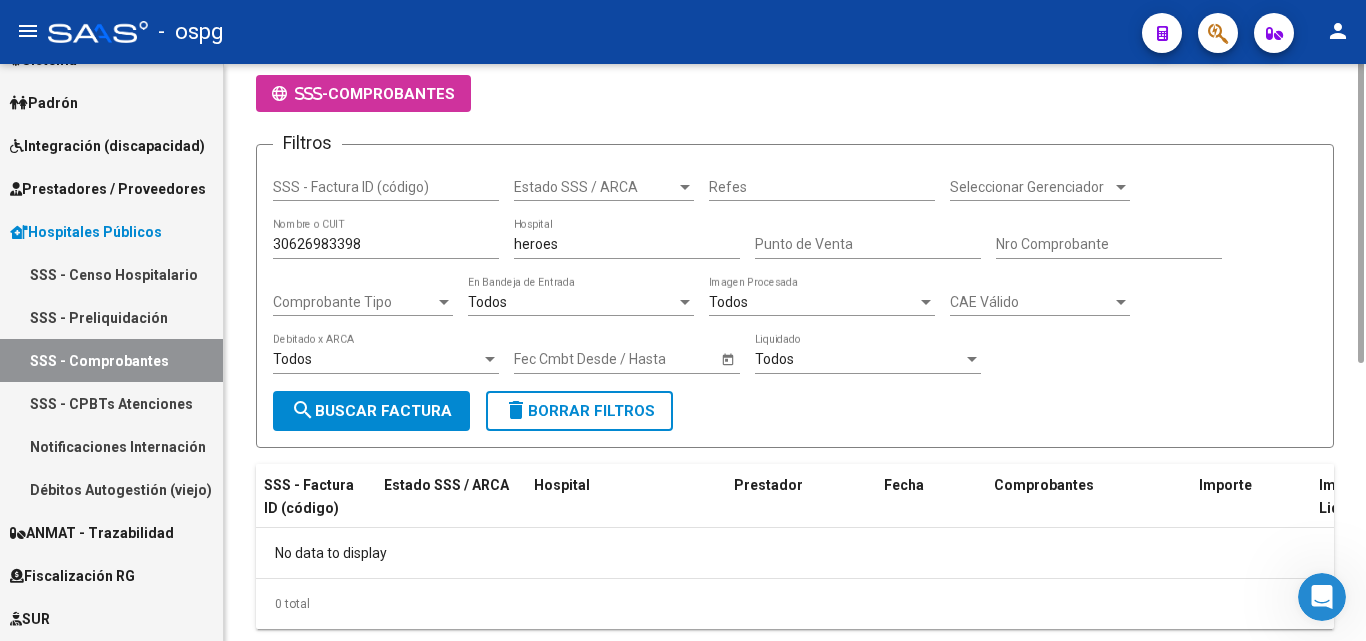 scroll, scrollTop: 0, scrollLeft: 0, axis: both 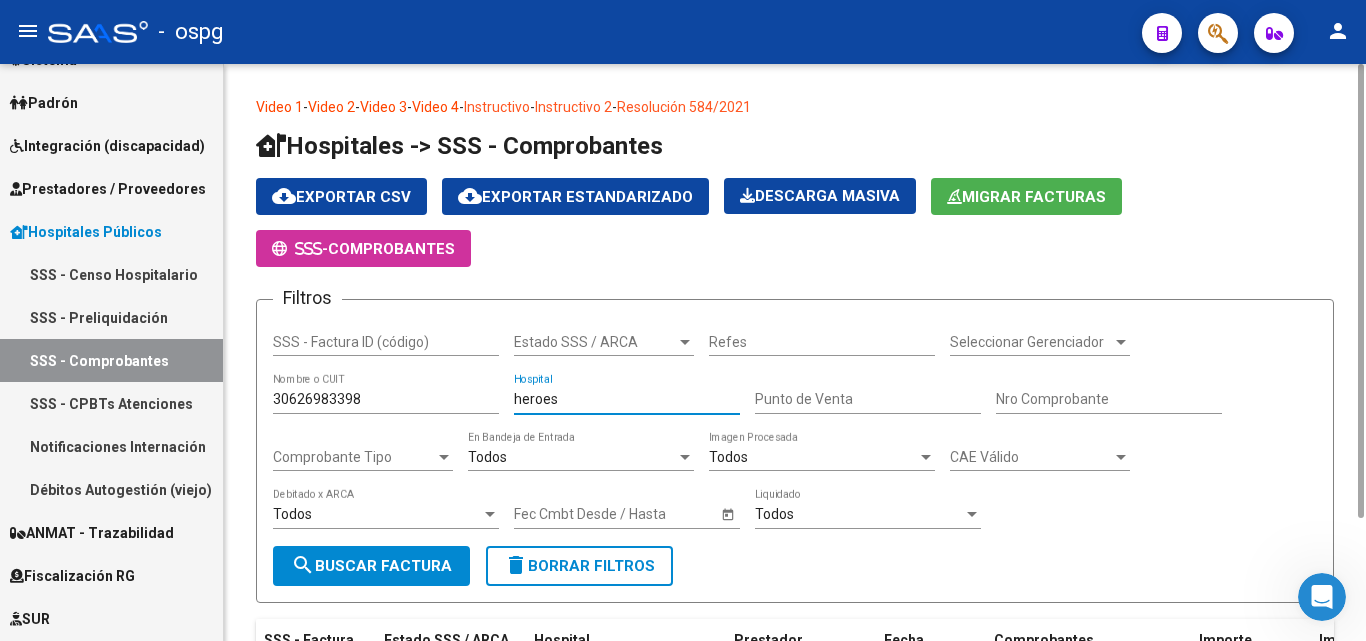 drag, startPoint x: 607, startPoint y: 351, endPoint x: 494, endPoint y: 373, distance: 115.12167 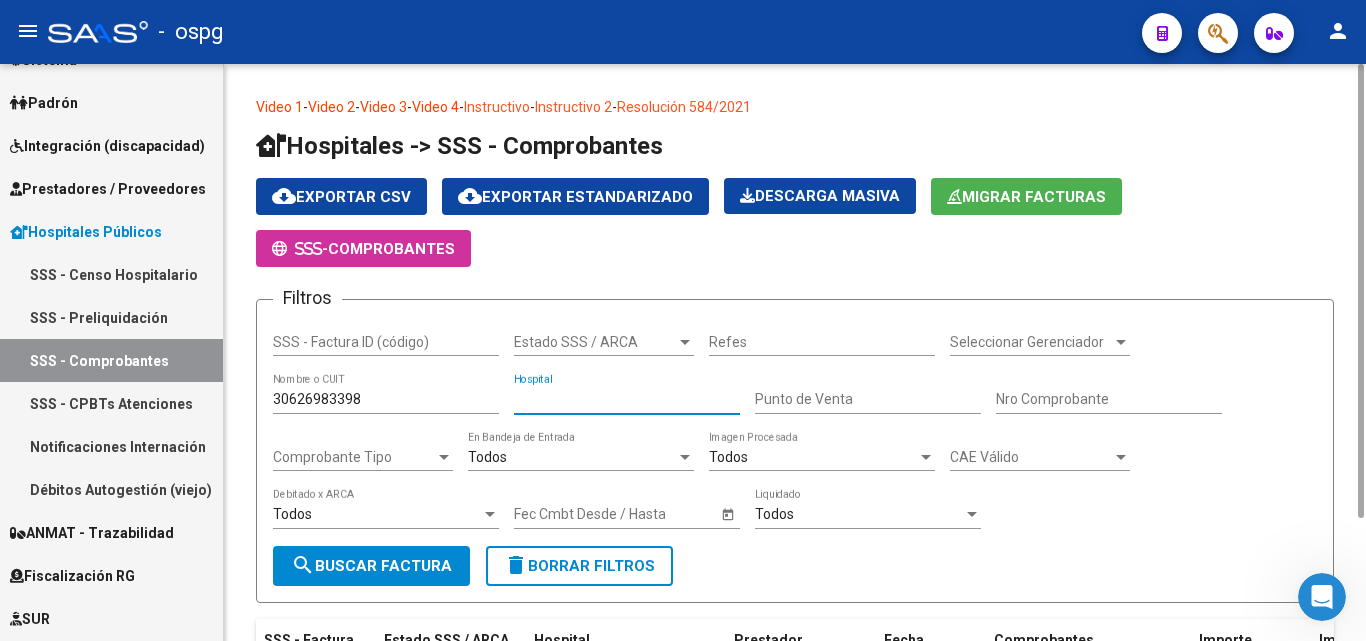 type 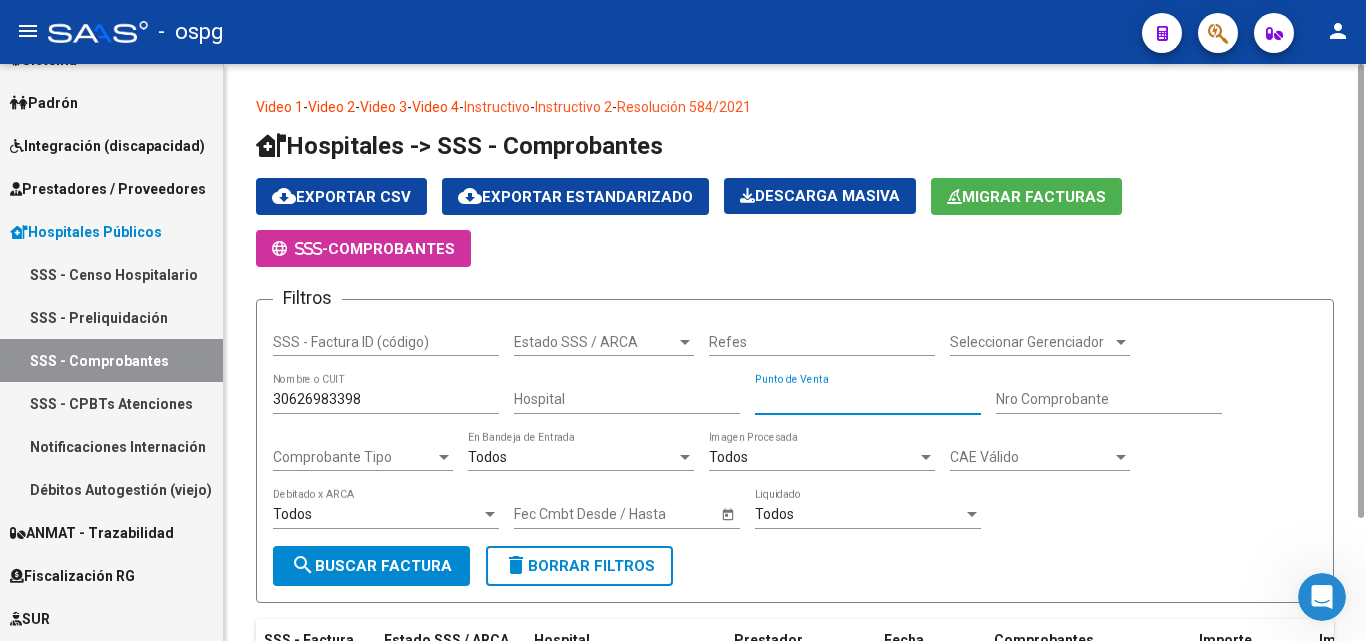 click on "Punto de Venta" at bounding box center (868, 399) 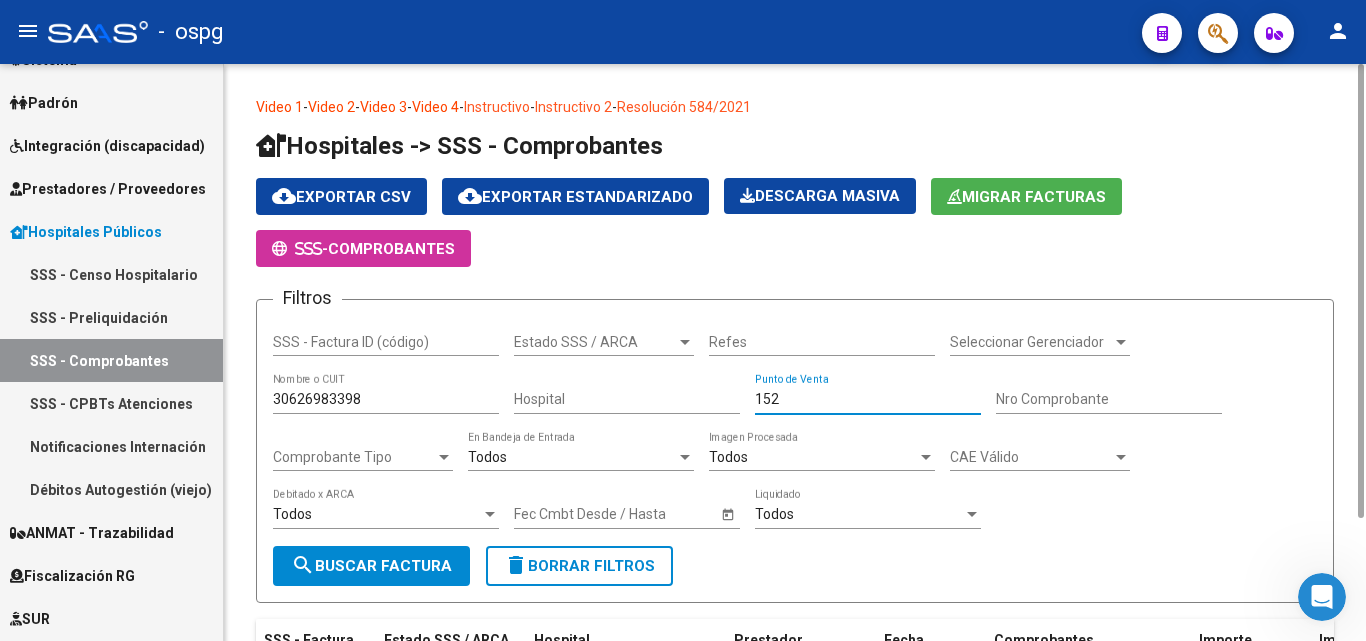 type on "152" 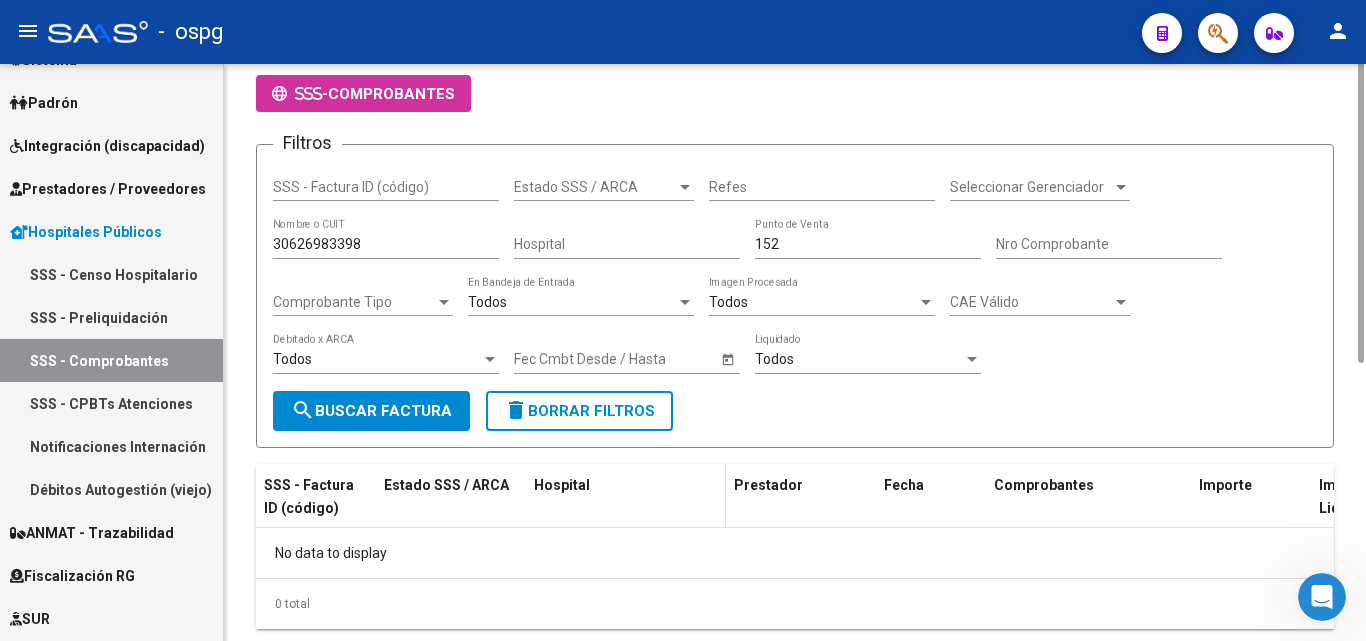 scroll, scrollTop: 0, scrollLeft: 0, axis: both 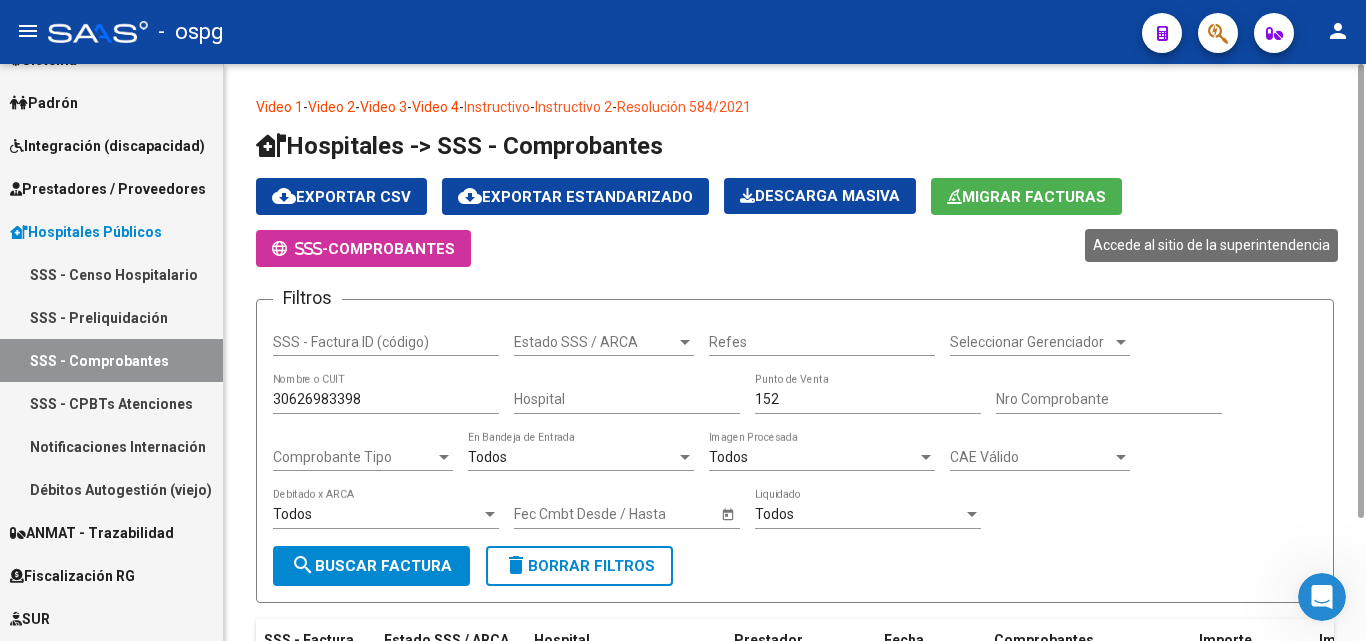 click on "-  COMPROBANTES" 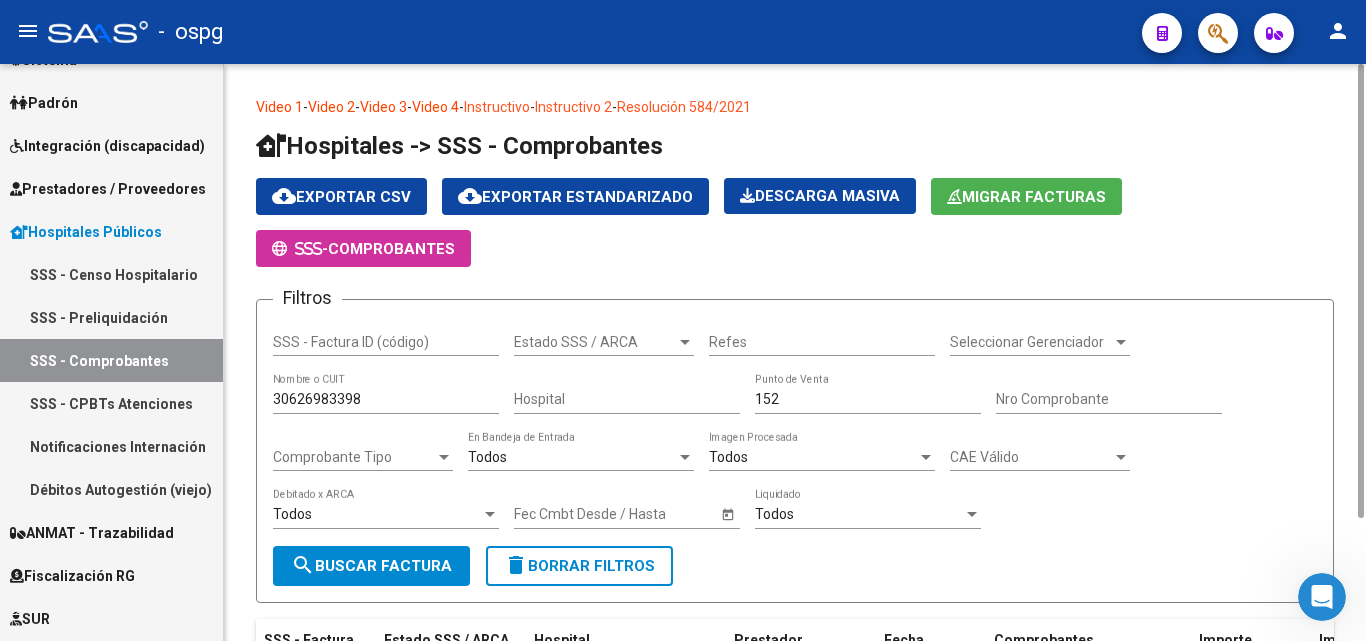 click on "Hospital" at bounding box center [627, 399] 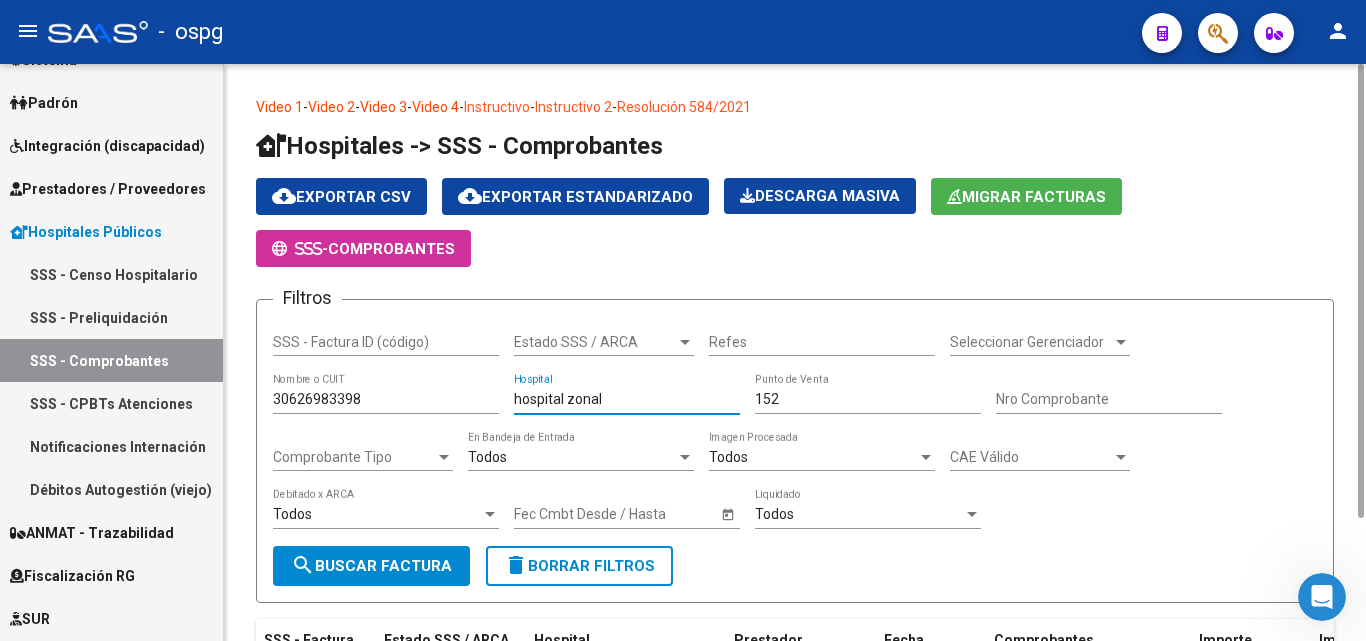 type on "hospital zonal" 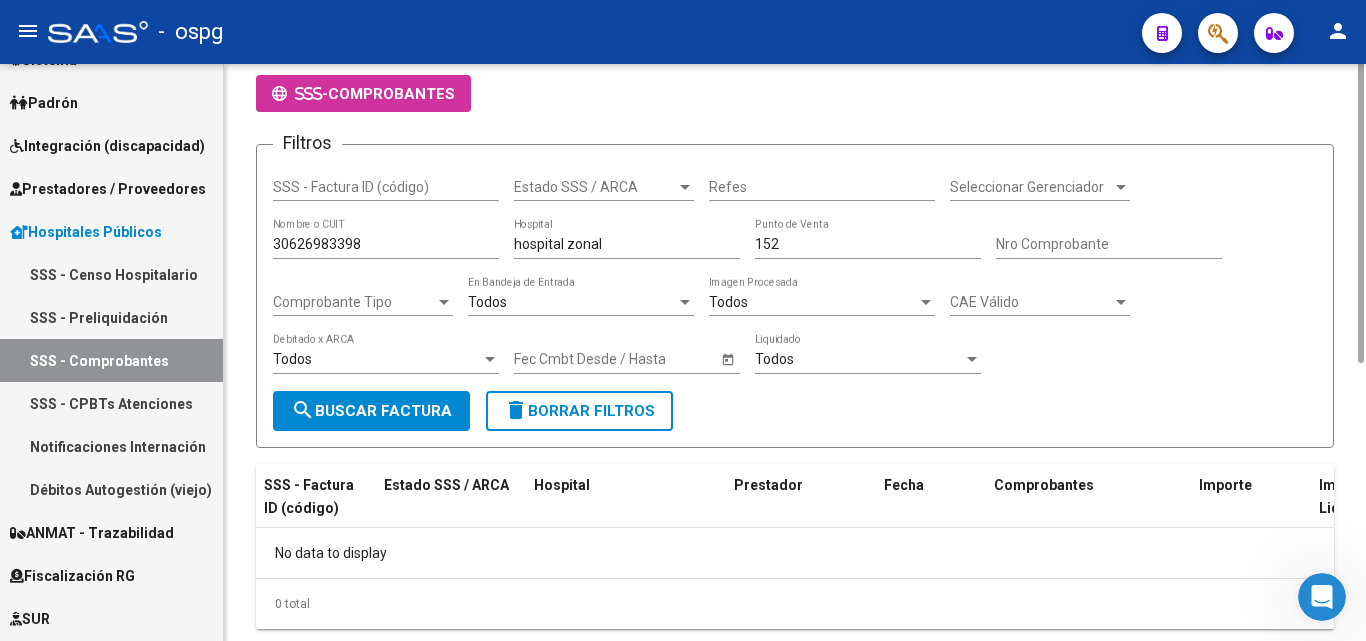 scroll, scrollTop: 0, scrollLeft: 0, axis: both 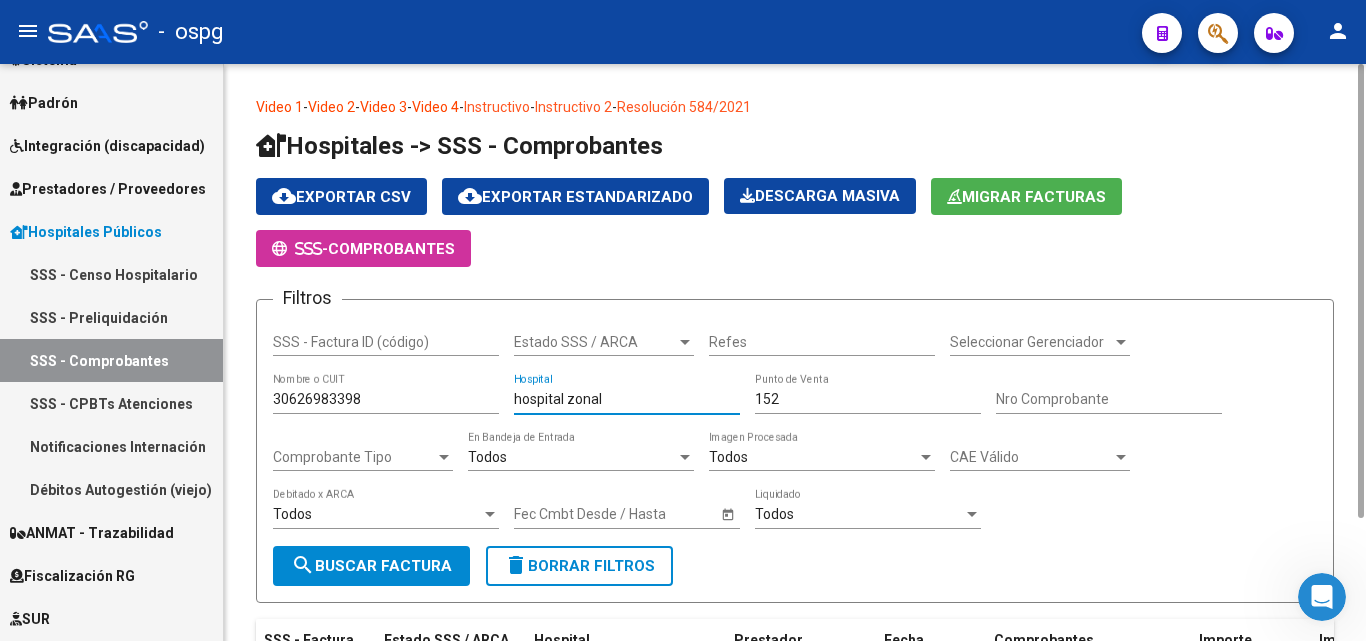 drag, startPoint x: 618, startPoint y: 339, endPoint x: 475, endPoint y: 344, distance: 143.08739 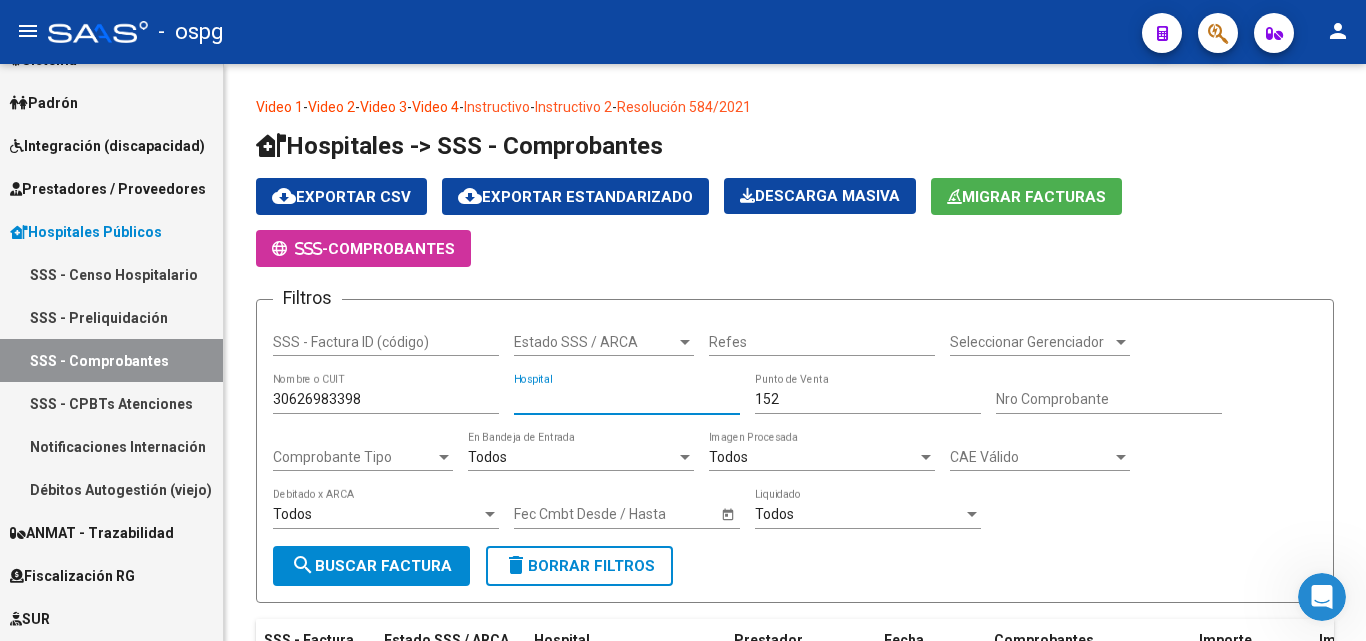 type 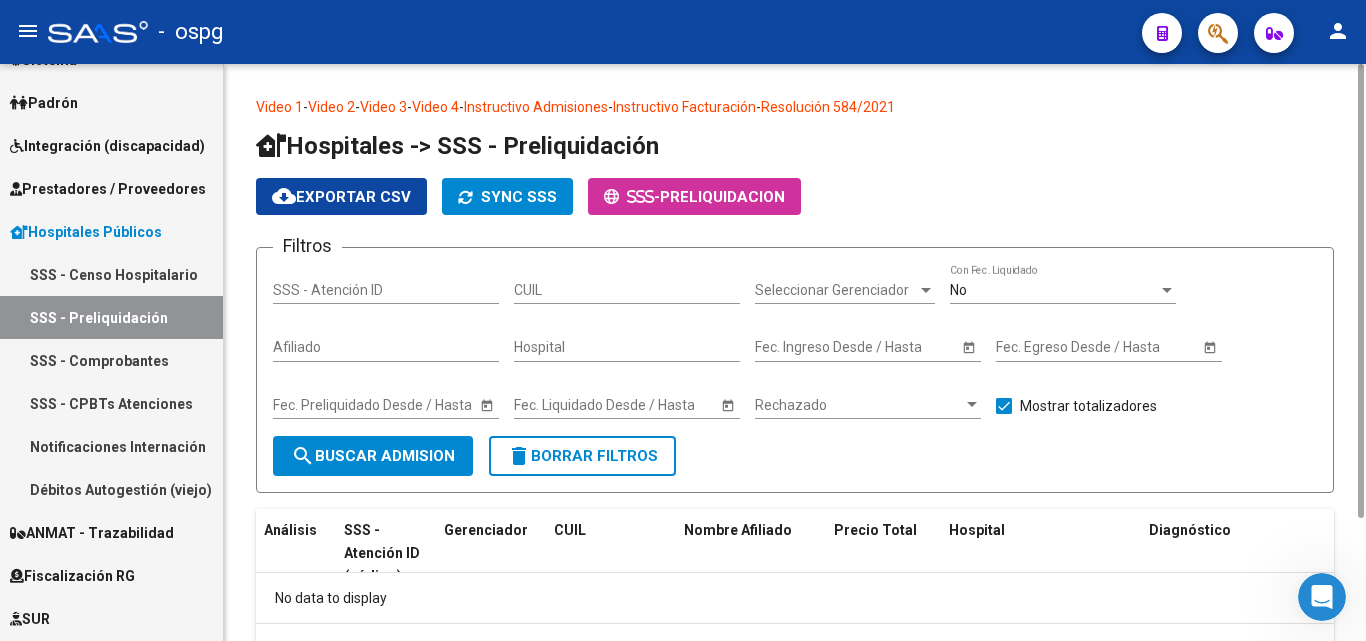 scroll, scrollTop: 97, scrollLeft: 0, axis: vertical 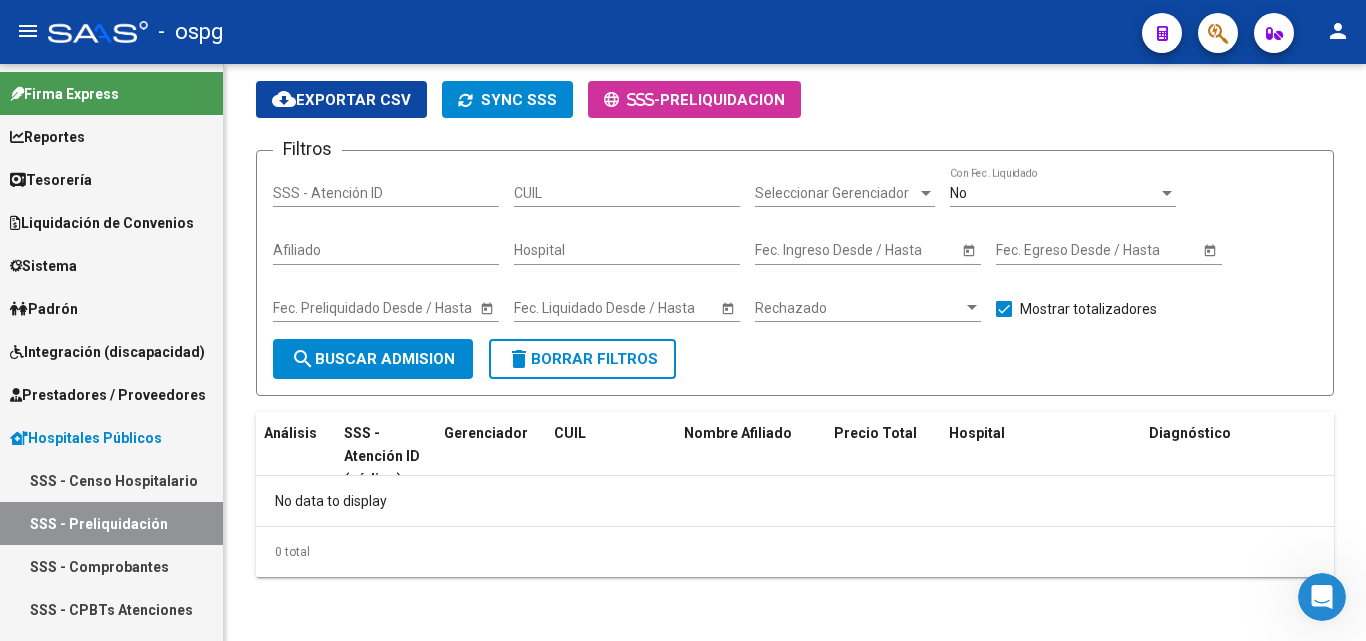click on "Prestadores / Proveedores" at bounding box center [108, 395] 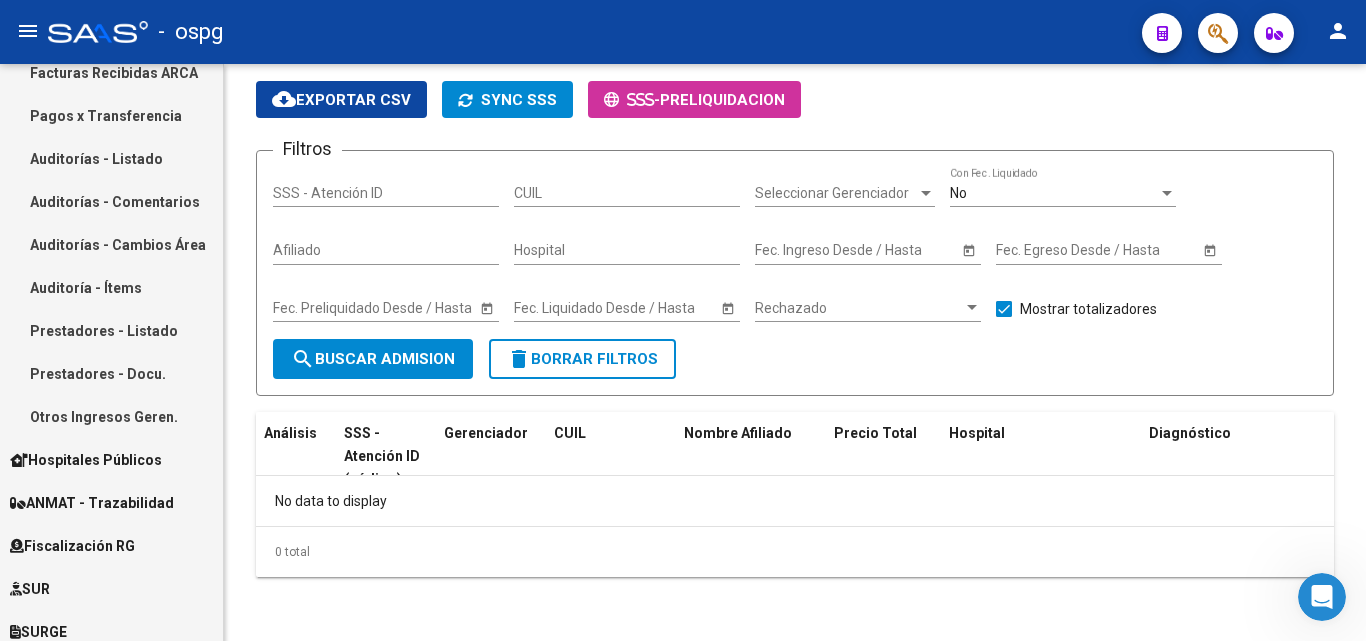 scroll, scrollTop: 500, scrollLeft: 0, axis: vertical 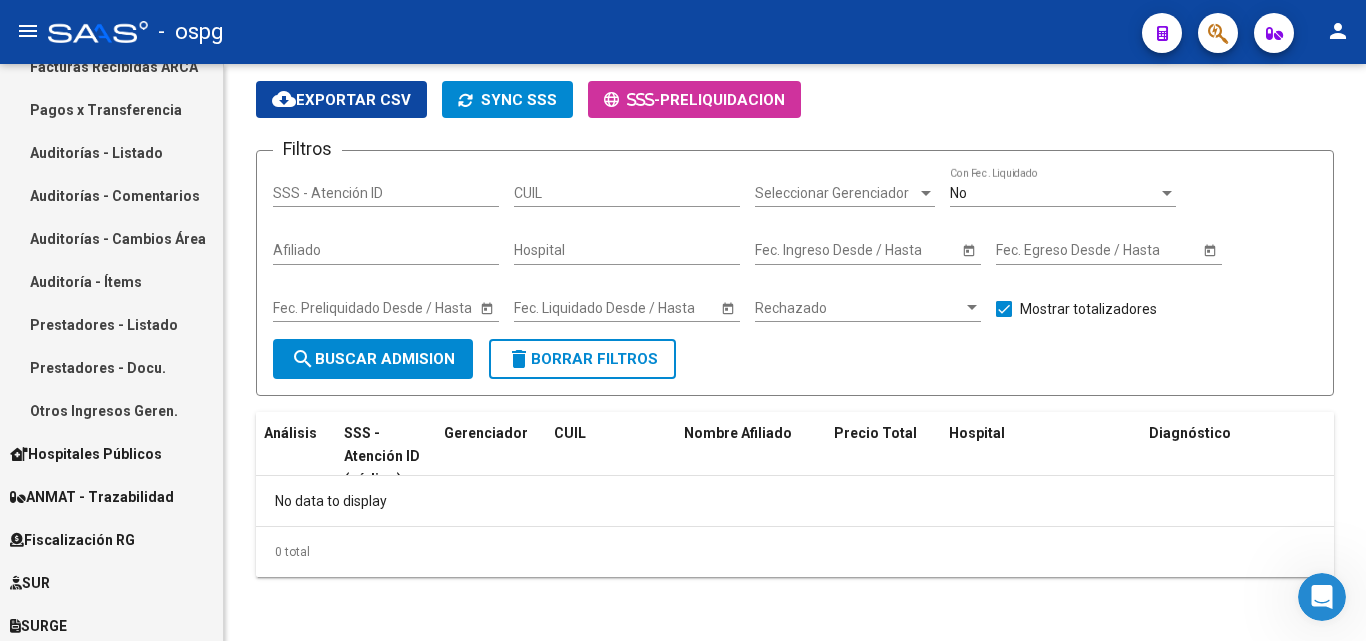 click on "Prestadores - Listado" at bounding box center [111, 324] 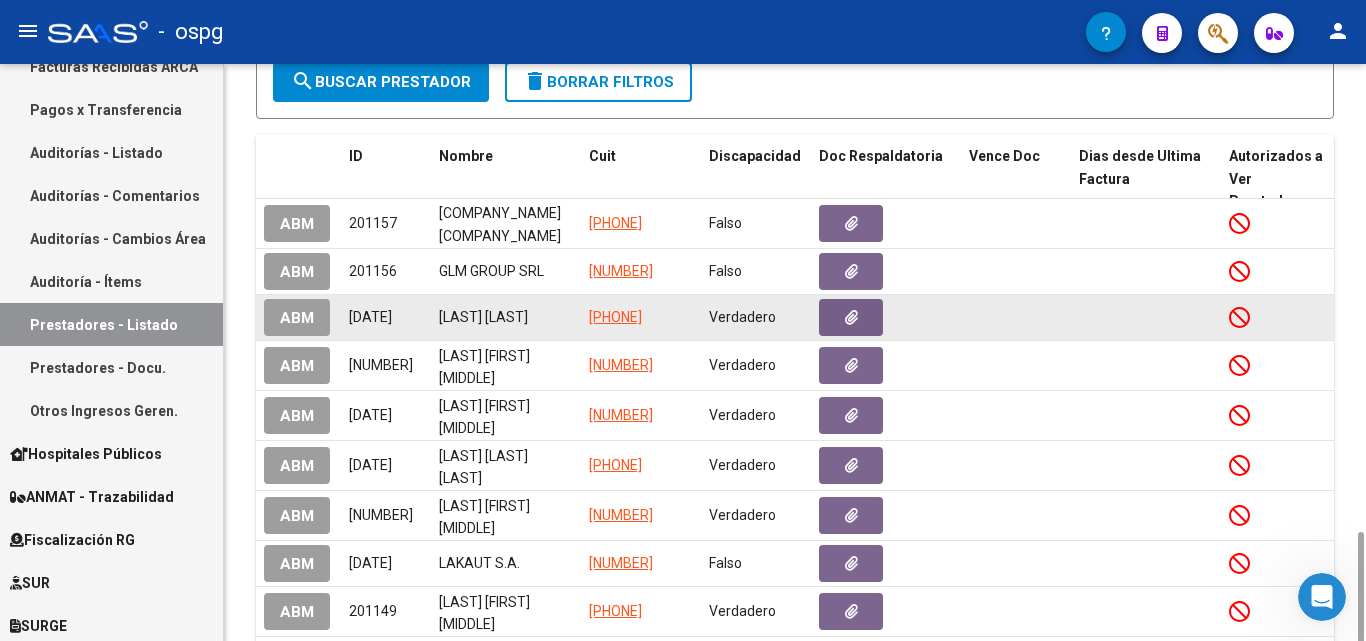 scroll, scrollTop: 579, scrollLeft: 0, axis: vertical 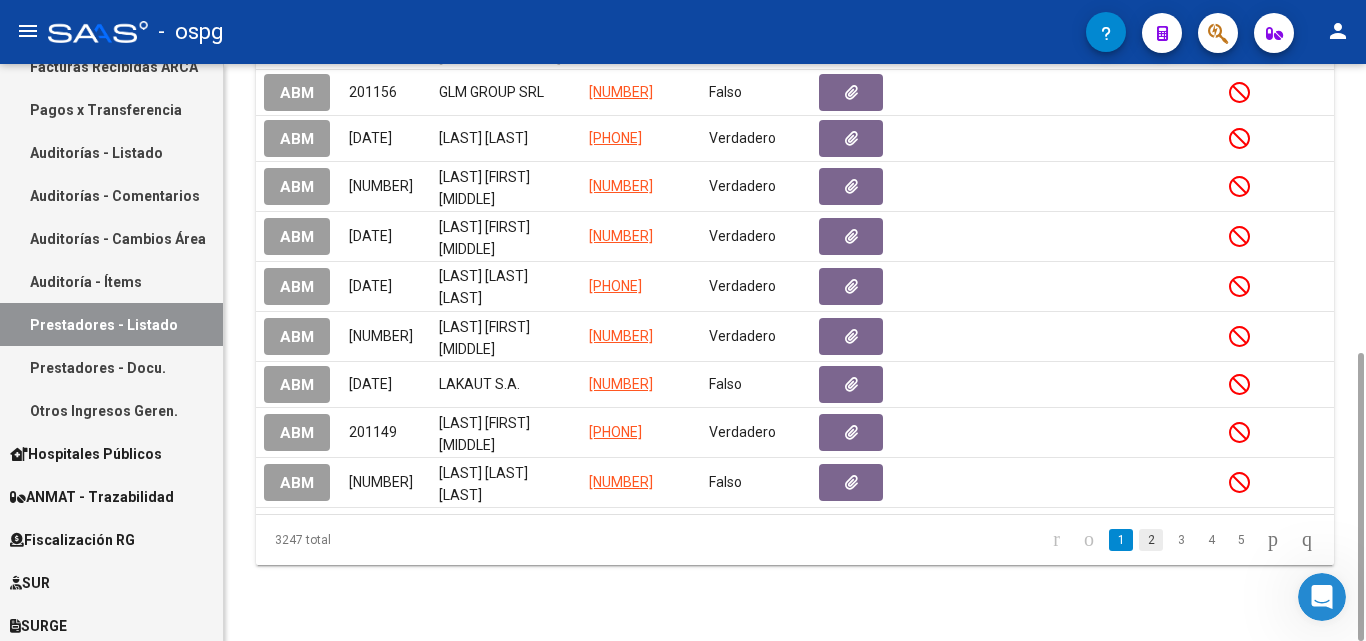 click on "2" 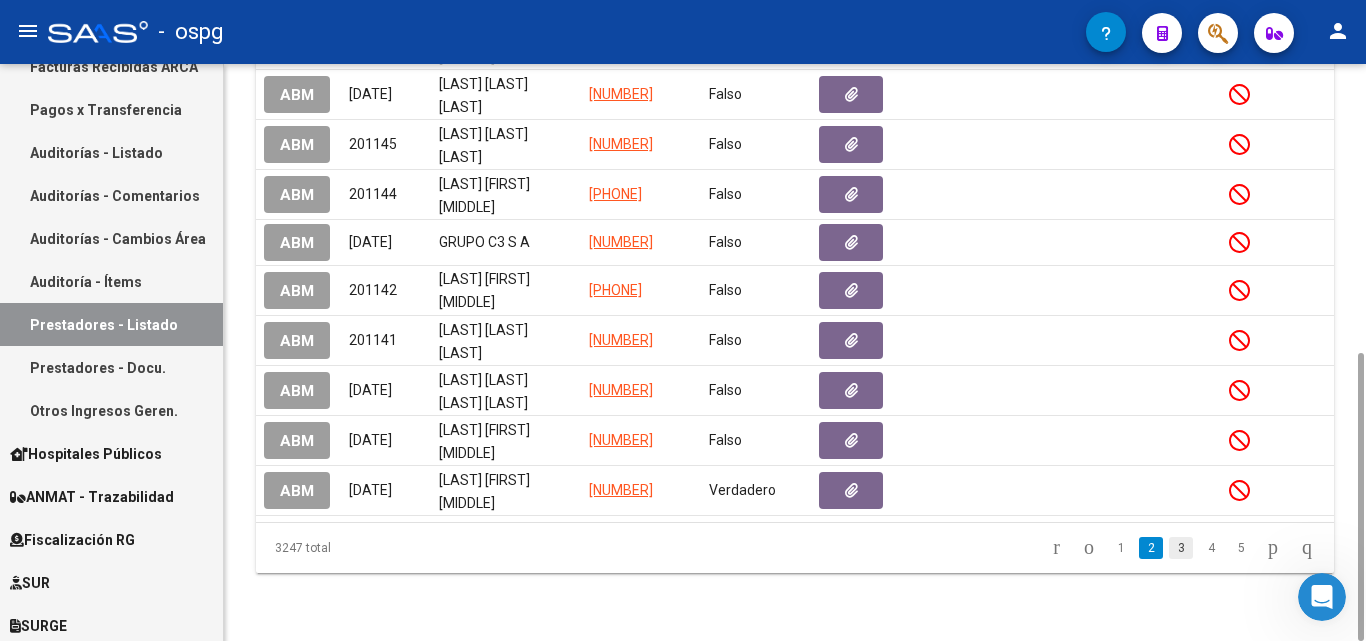click on "3" 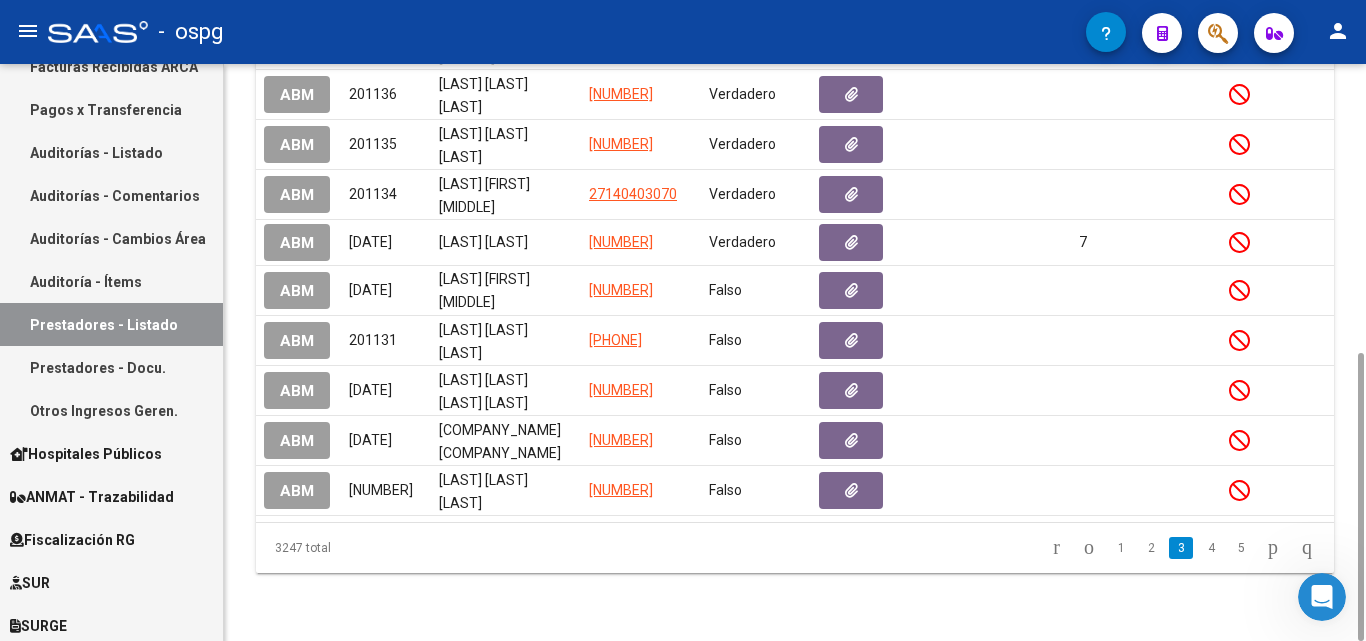 click on "4" 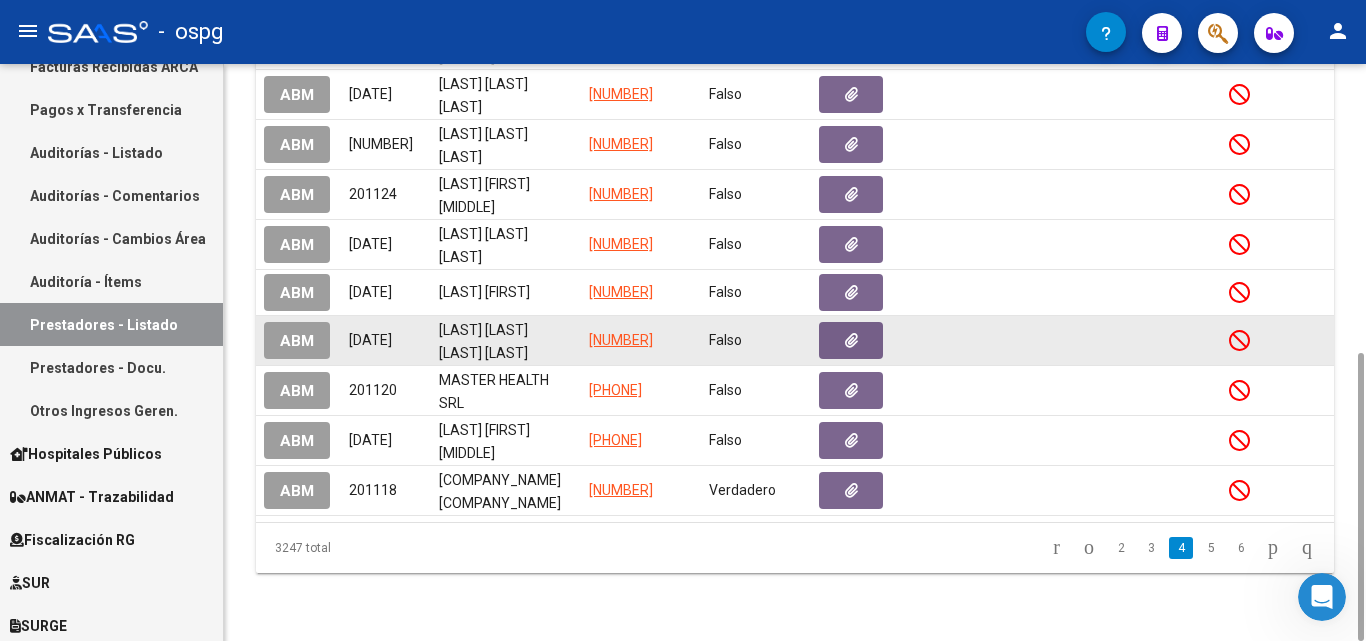scroll, scrollTop: 0, scrollLeft: 0, axis: both 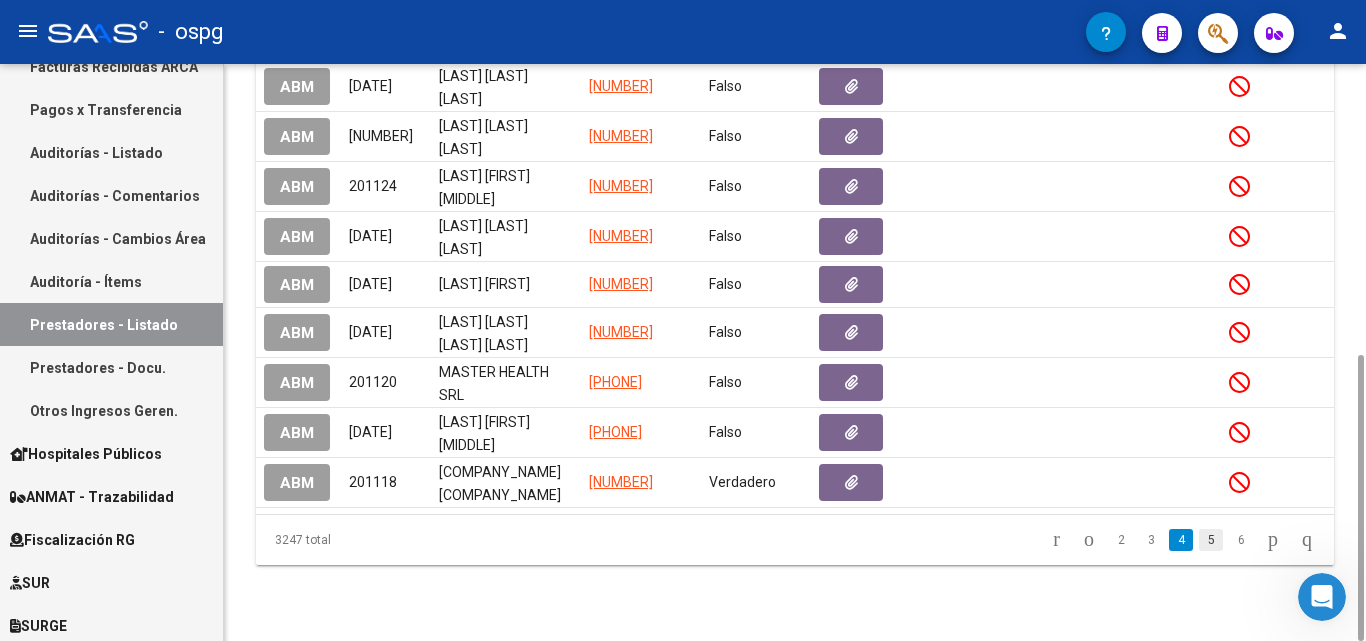click on "5" 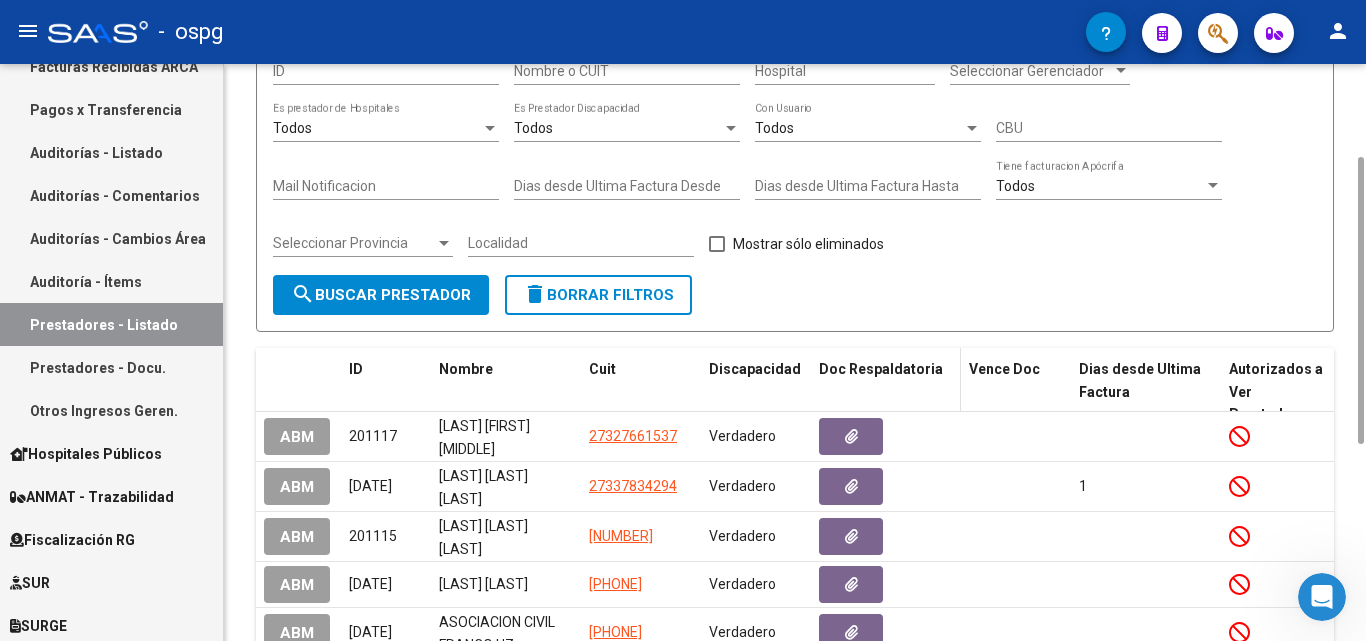 scroll, scrollTop: 583, scrollLeft: 0, axis: vertical 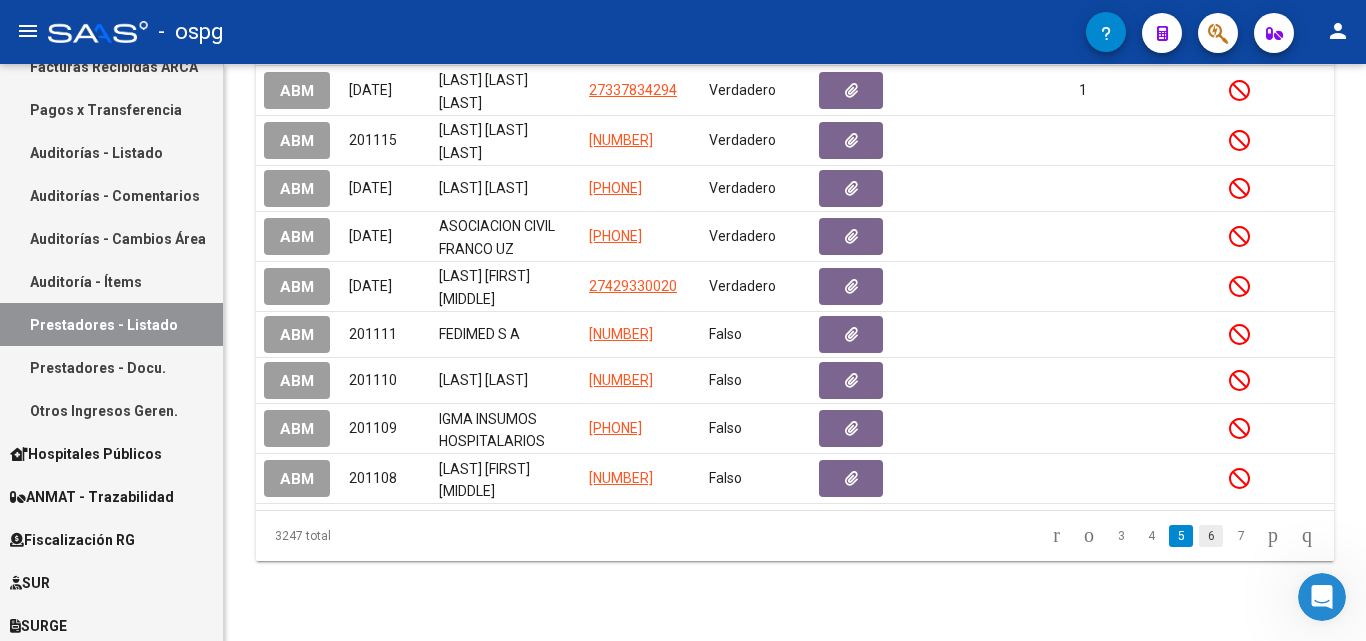 click on "6" 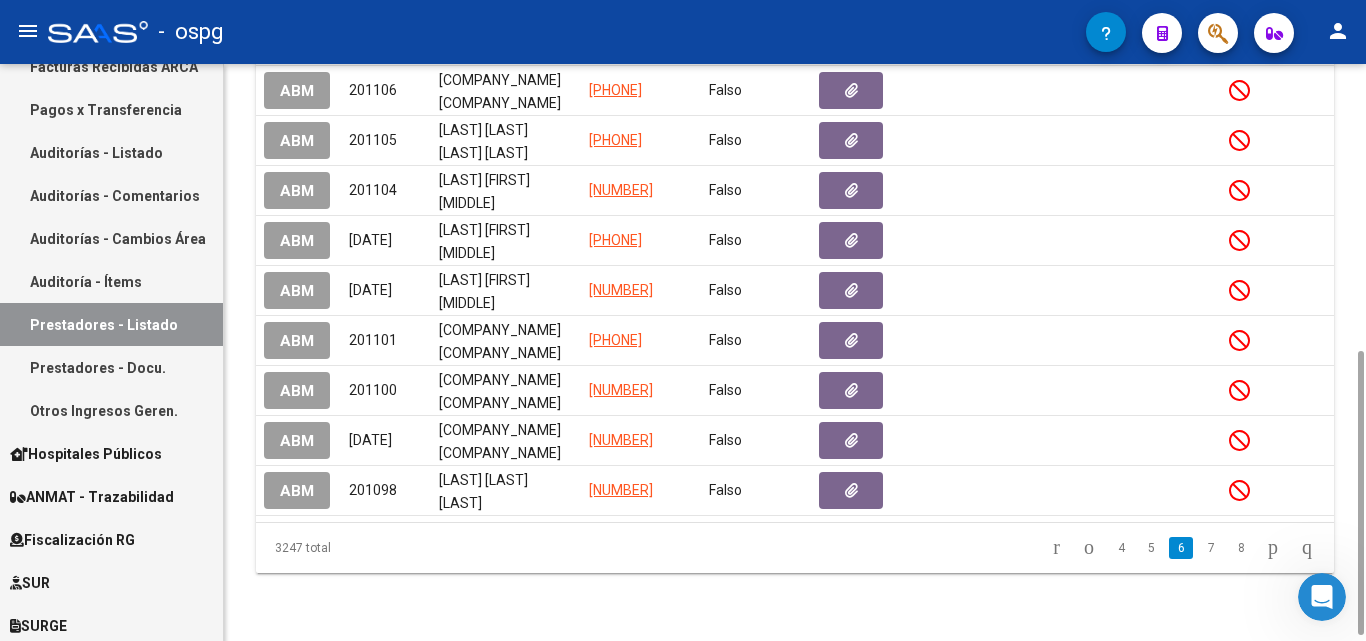 scroll, scrollTop: 0, scrollLeft: 0, axis: both 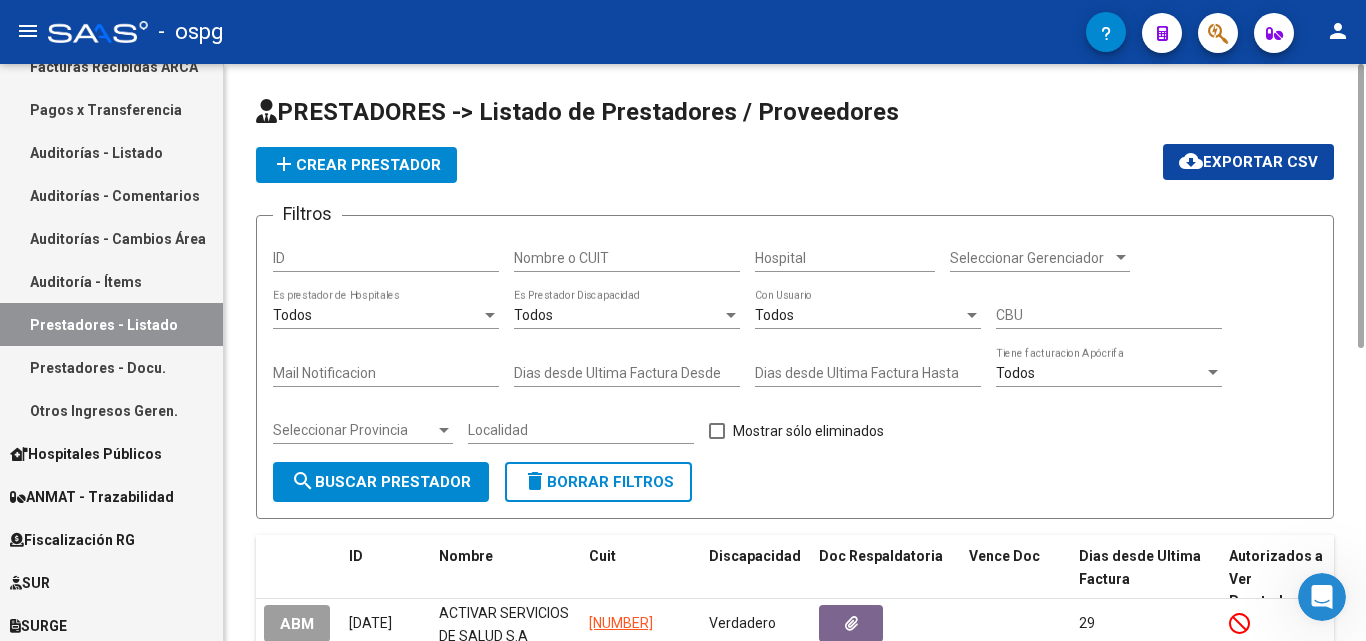 click on "Nombre o CUIT" at bounding box center (627, 258) 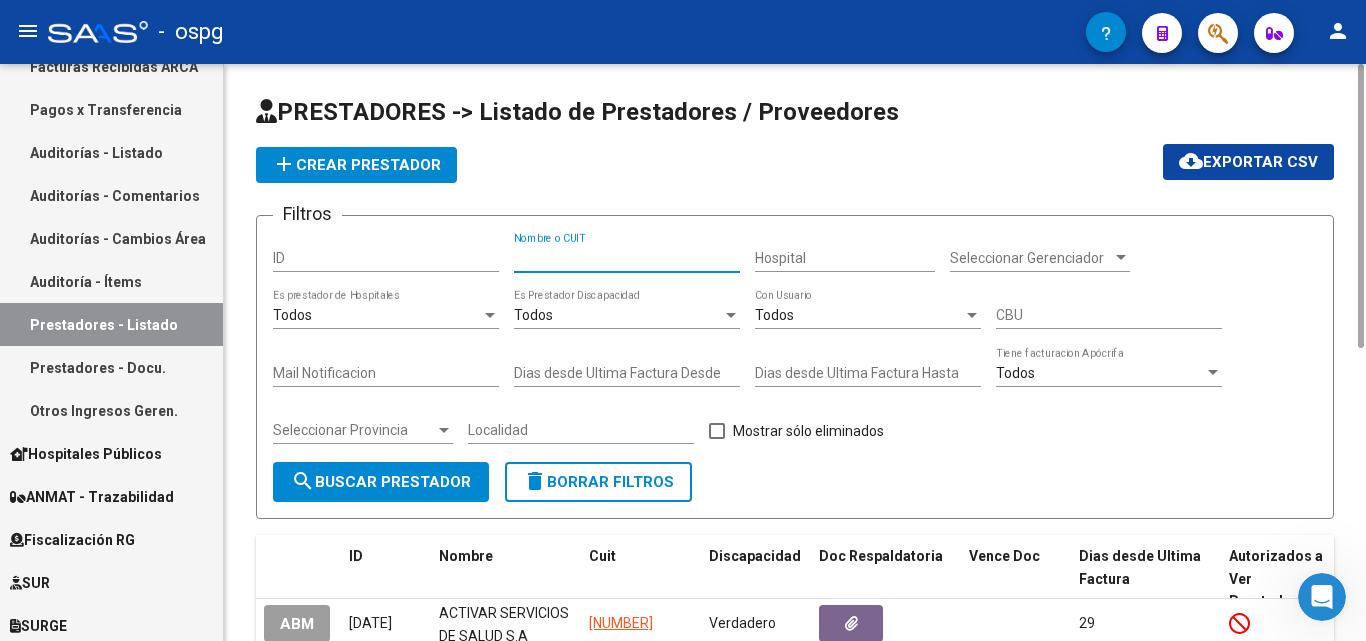 click on "Hospital" at bounding box center (845, 258) 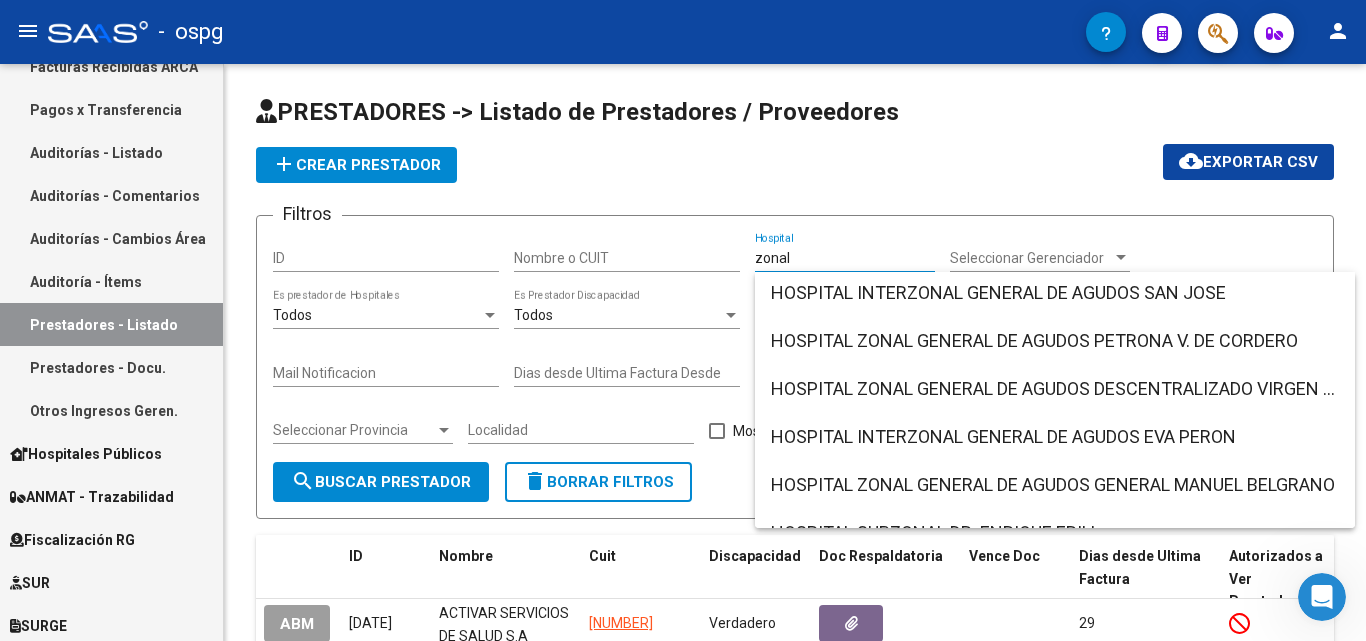 scroll, scrollTop: 100, scrollLeft: 0, axis: vertical 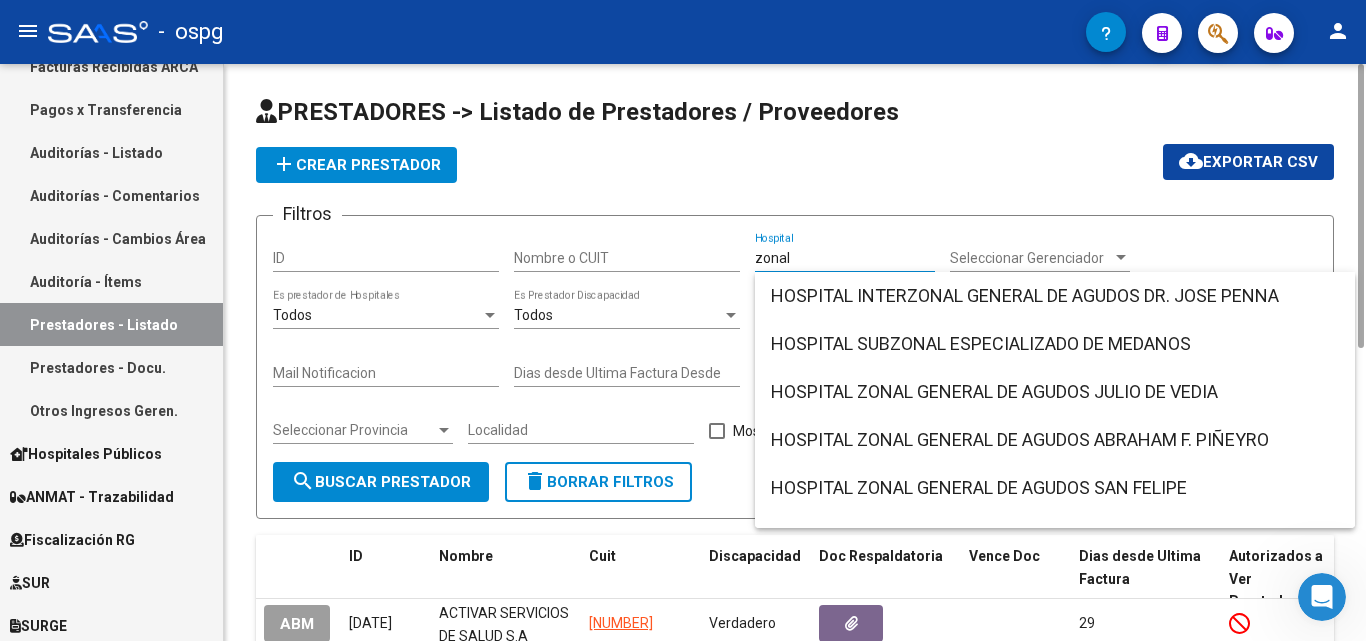 drag, startPoint x: 862, startPoint y: 261, endPoint x: 732, endPoint y: 260, distance: 130.00385 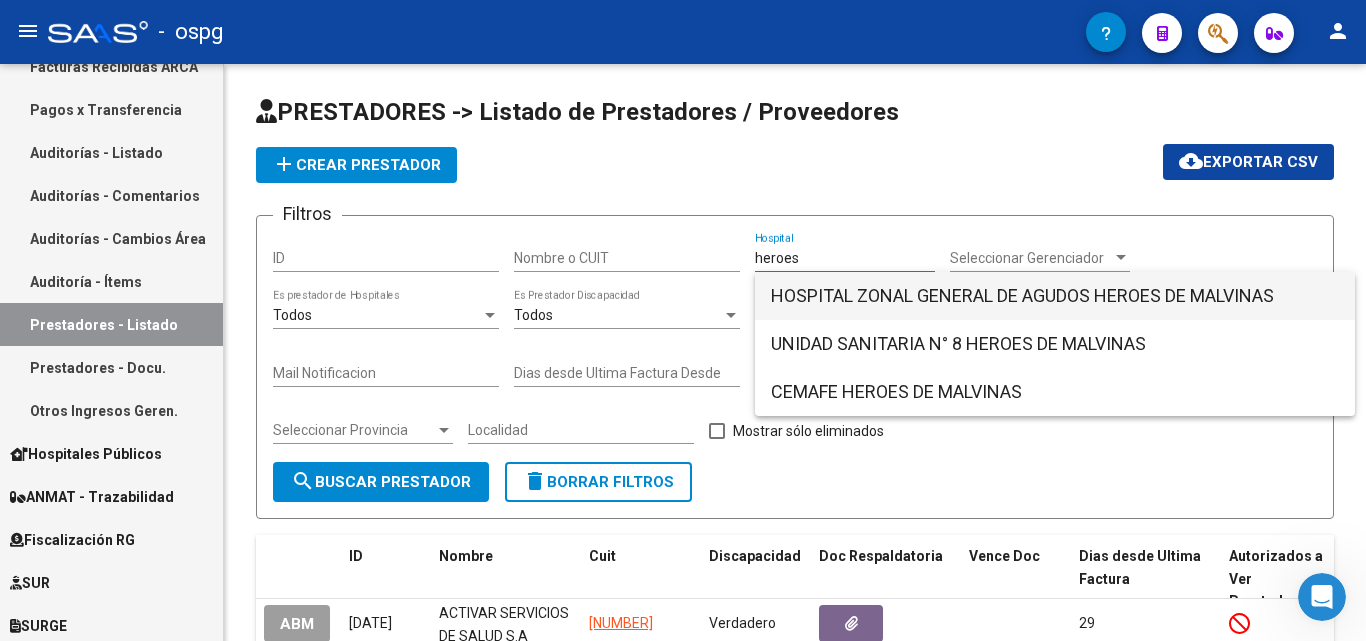 click on "HOSPITAL ZONAL GENERAL DE AGUDOS HEROES DE MALVINAS" at bounding box center (1055, 296) 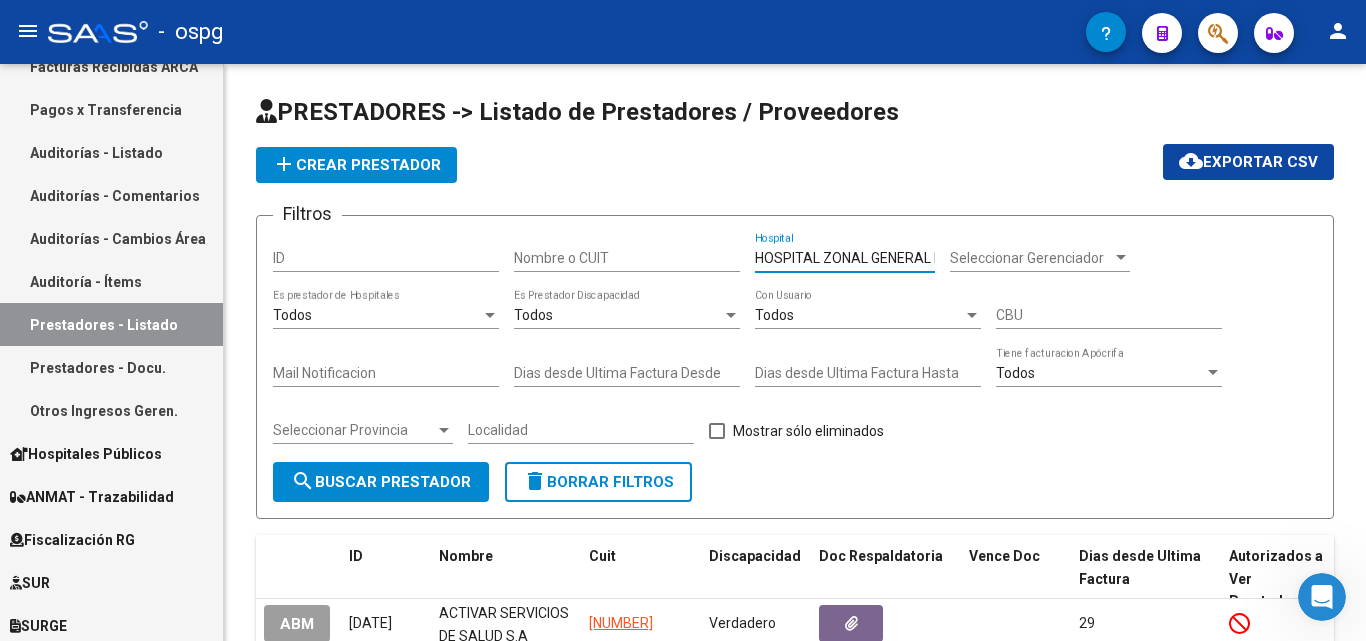 scroll, scrollTop: 0, scrollLeft: 224, axis: horizontal 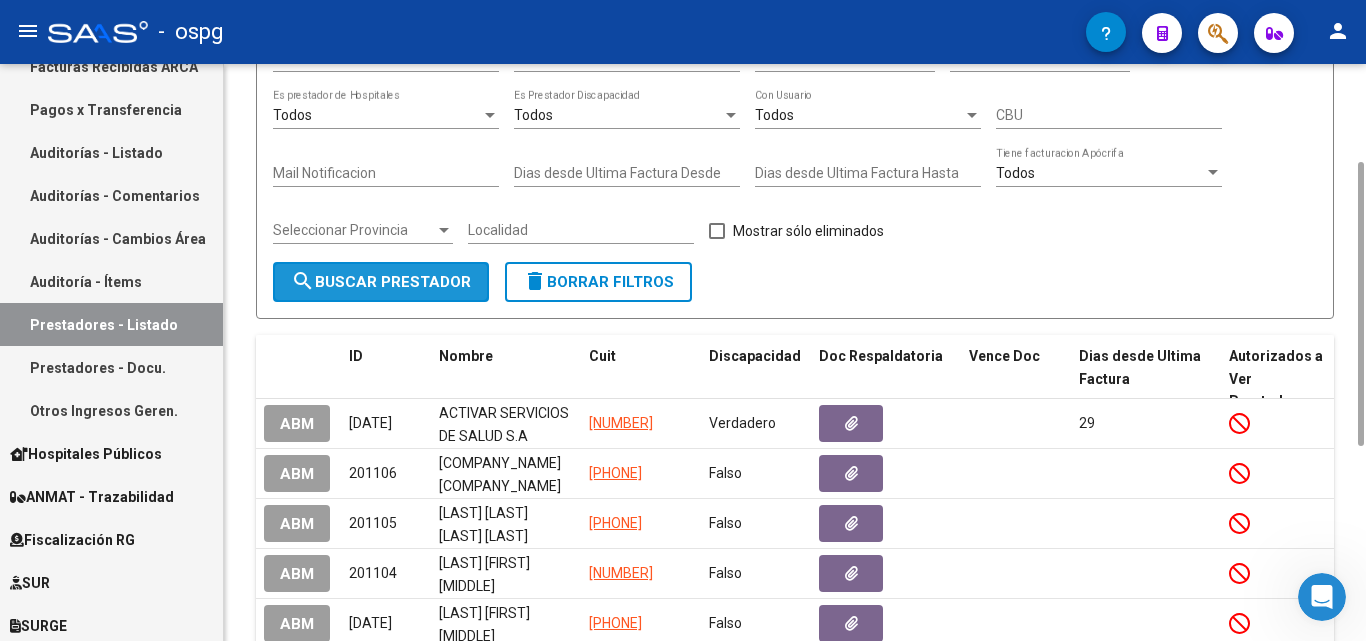 click on "search  Buscar Prestador" 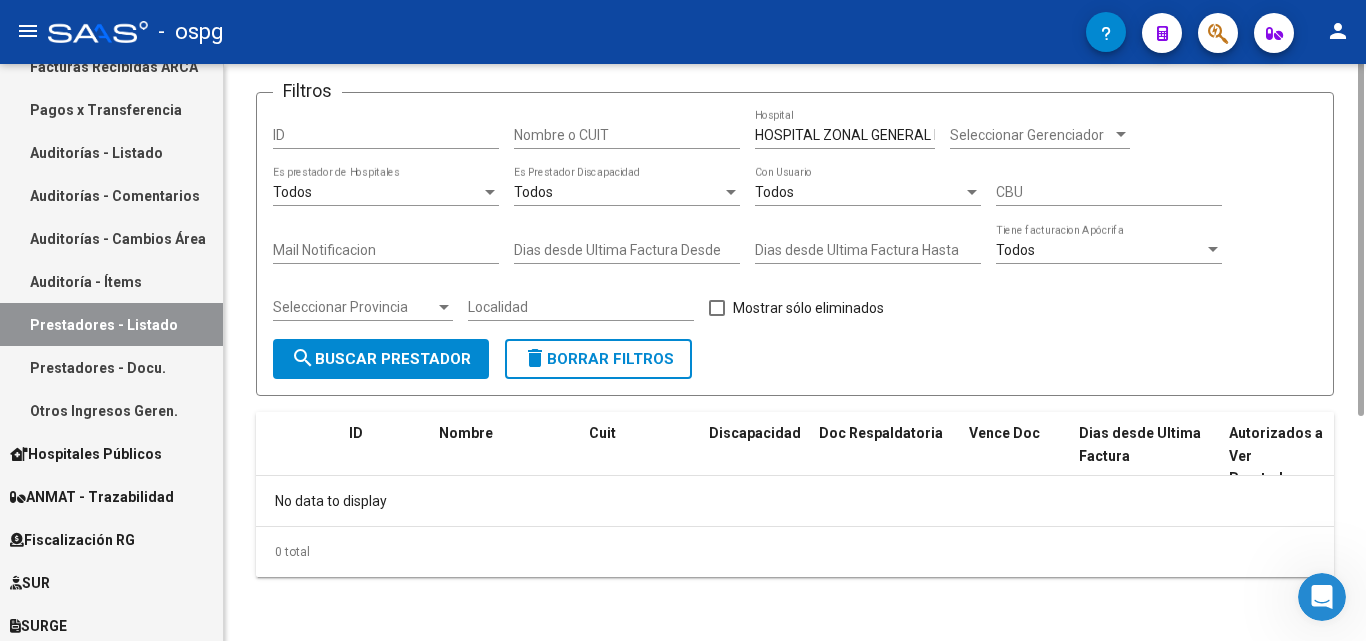 scroll, scrollTop: 0, scrollLeft: 0, axis: both 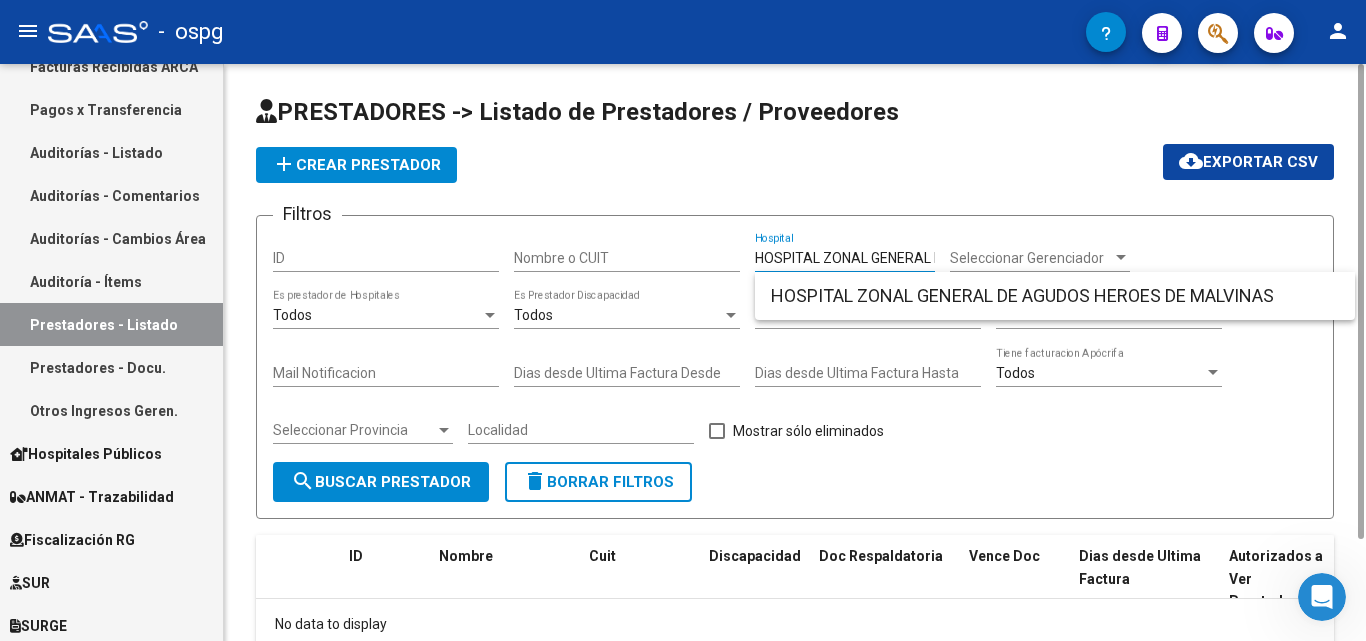 drag, startPoint x: 931, startPoint y: 257, endPoint x: 611, endPoint y: 282, distance: 320.97507 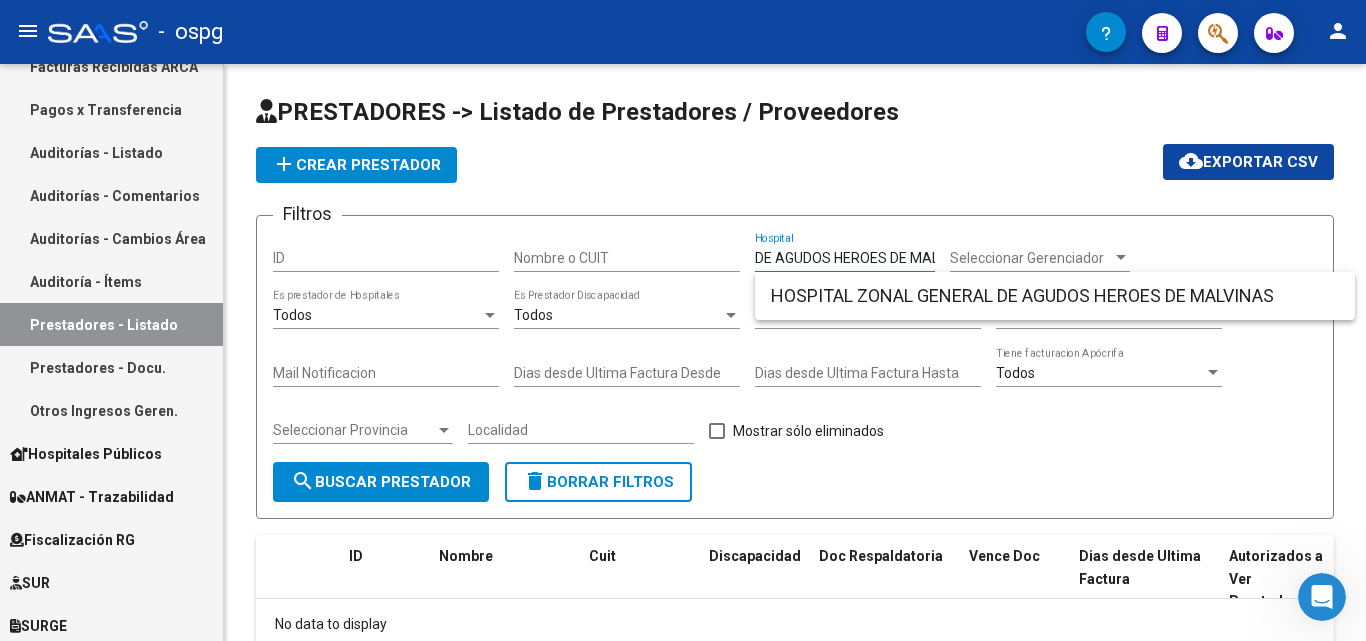 type on "DE AGUDOS HEROES DE MALVINAS" 